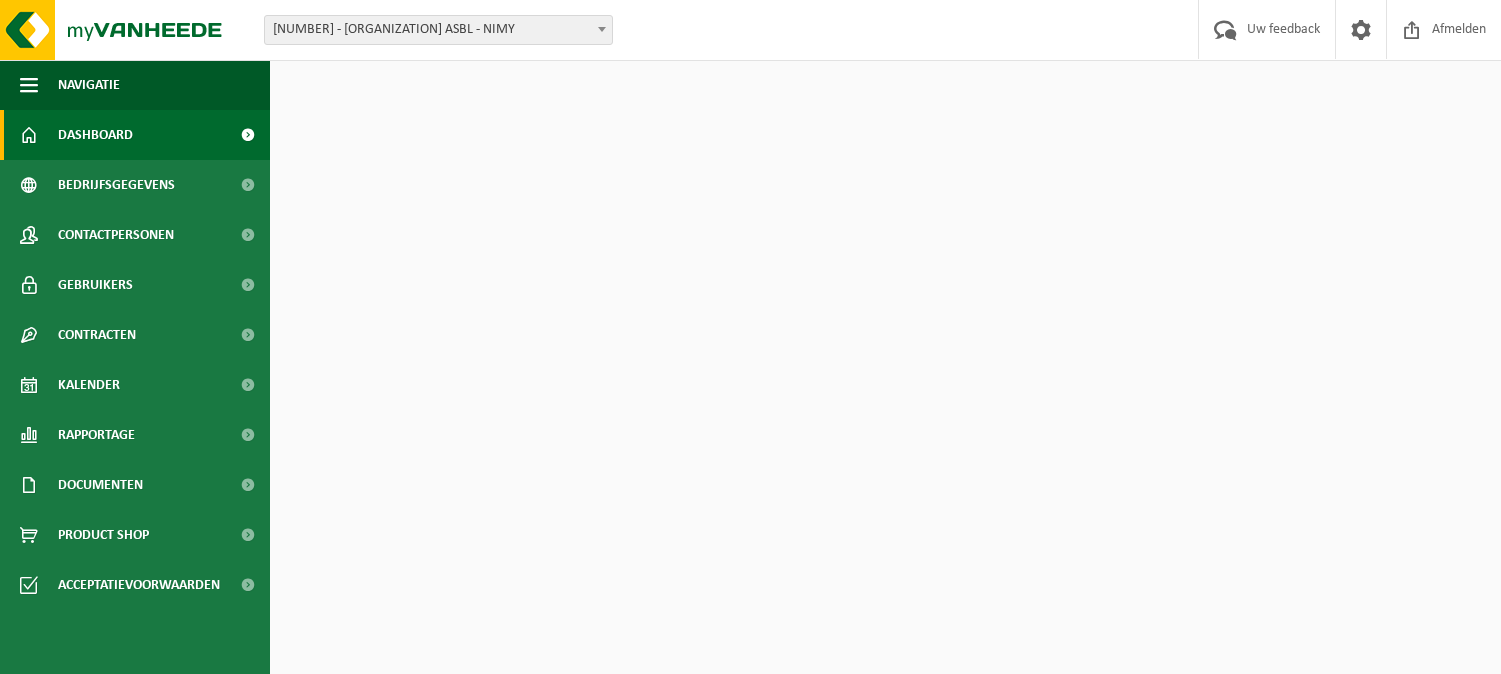 scroll, scrollTop: 0, scrollLeft: 0, axis: both 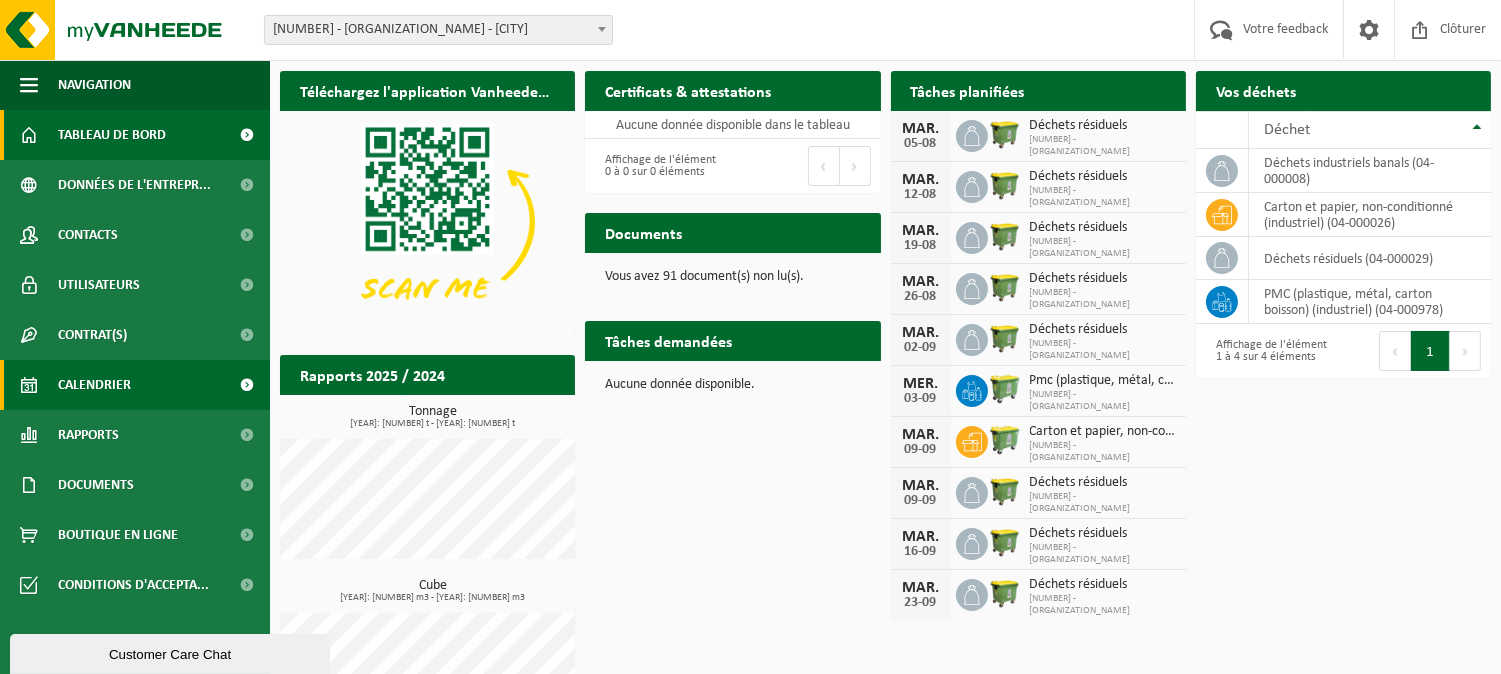 click on "Calendrier" at bounding box center (94, 385) 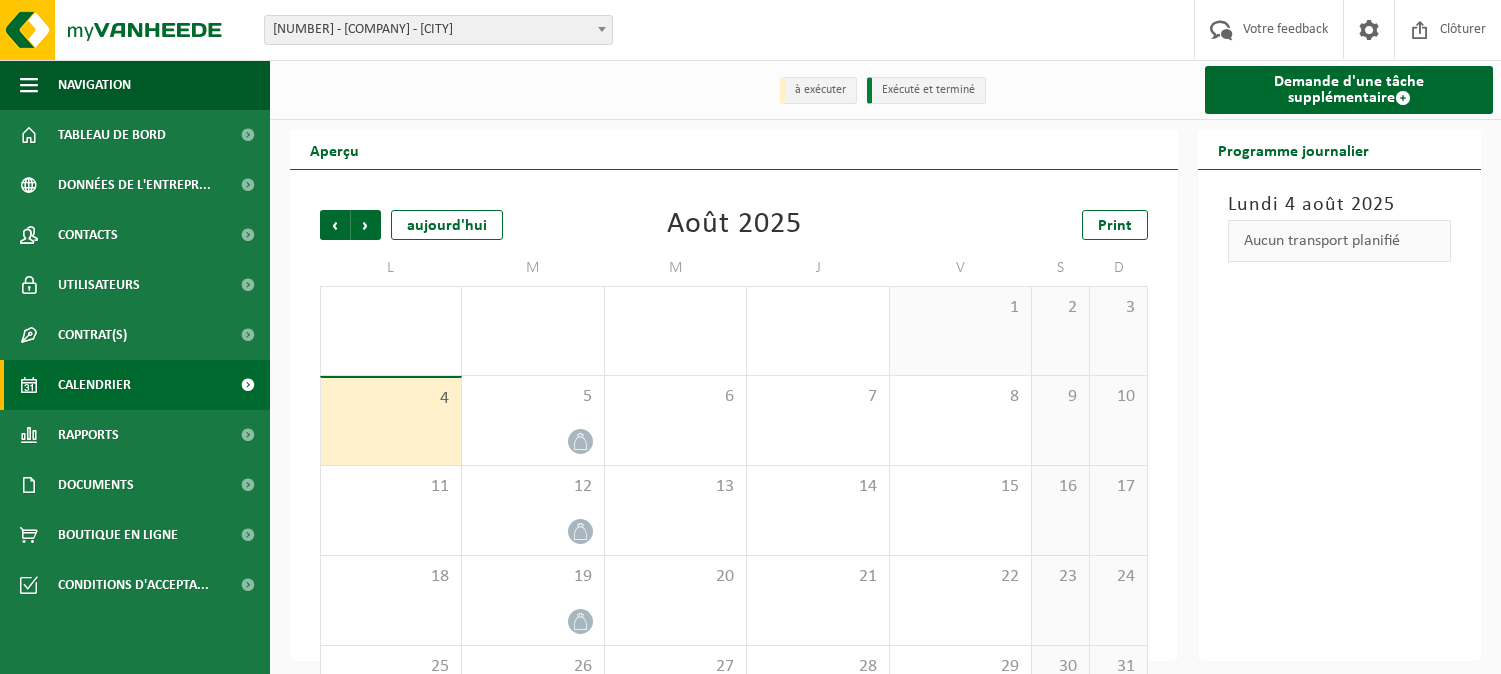 scroll, scrollTop: 0, scrollLeft: 0, axis: both 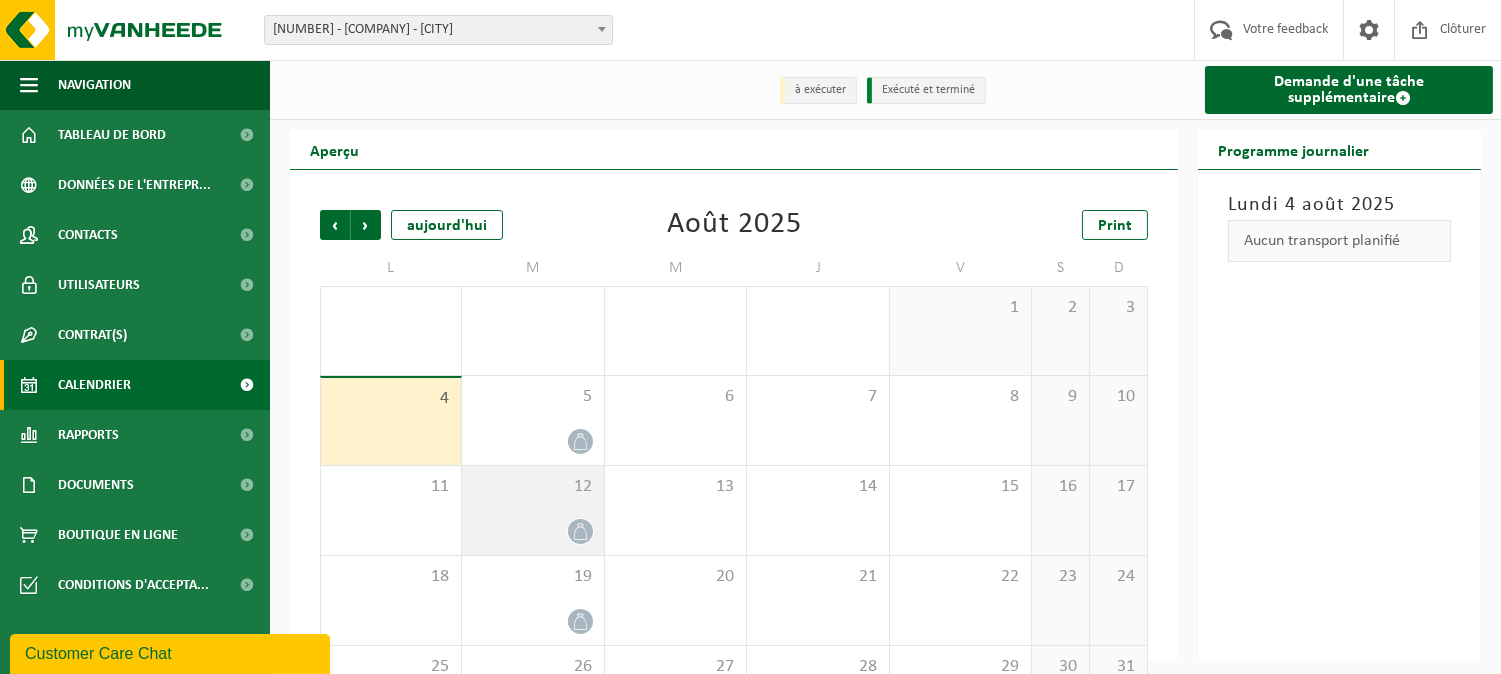 click 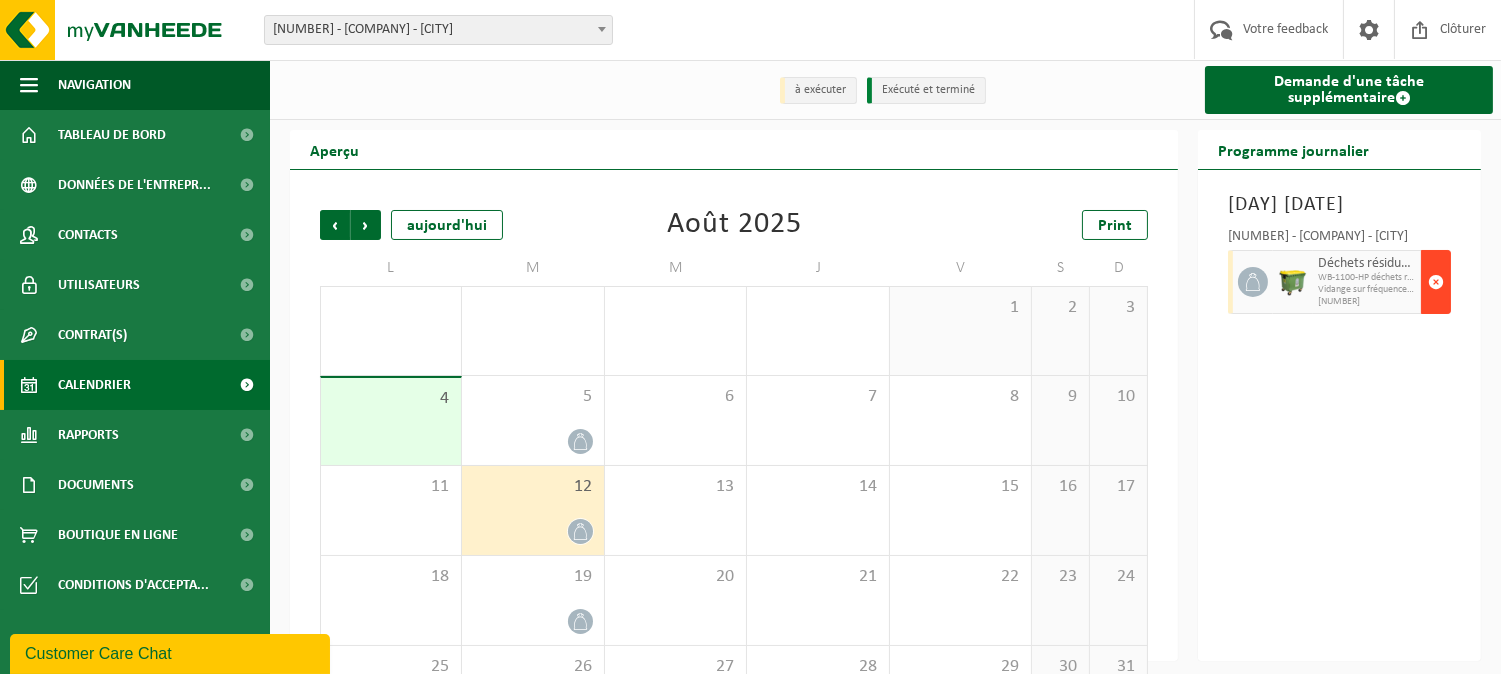 click at bounding box center [1436, 282] 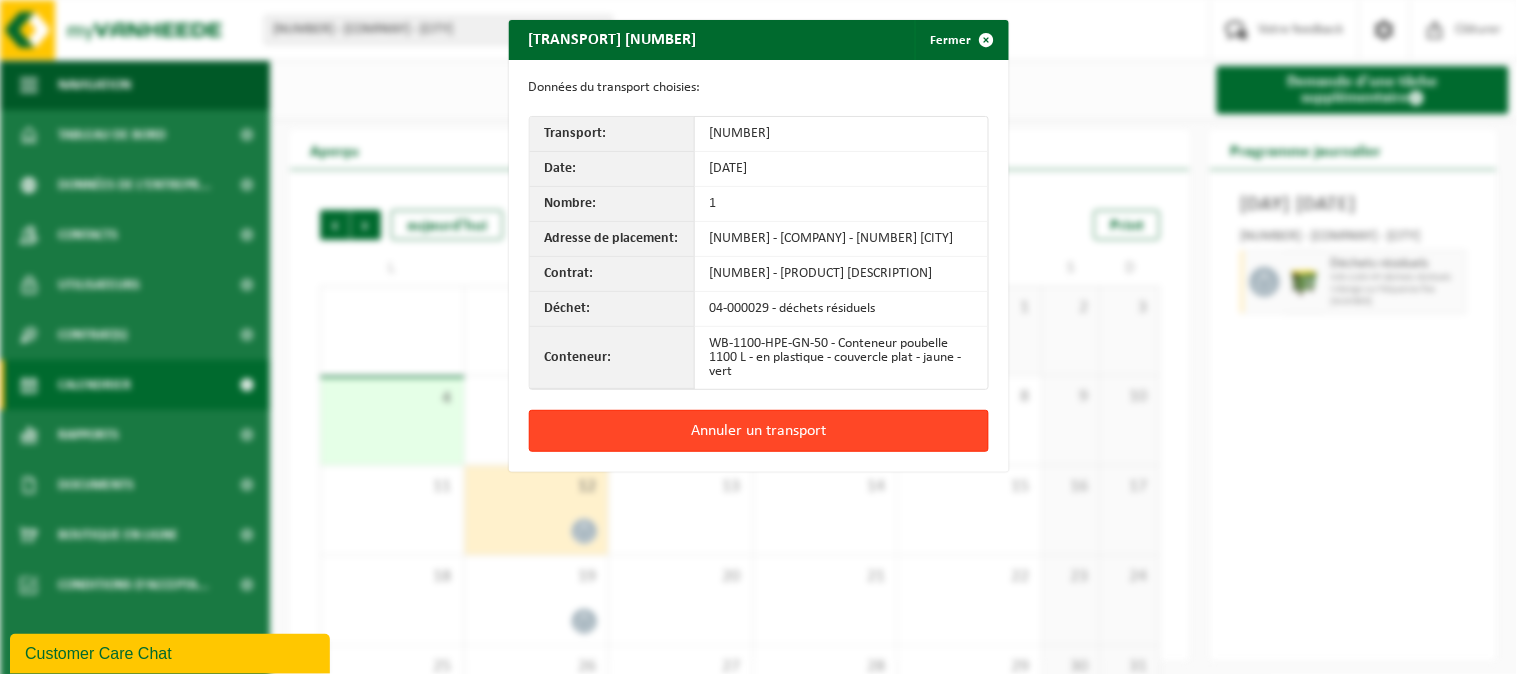 click on "Annuler un transport" at bounding box center [759, 431] 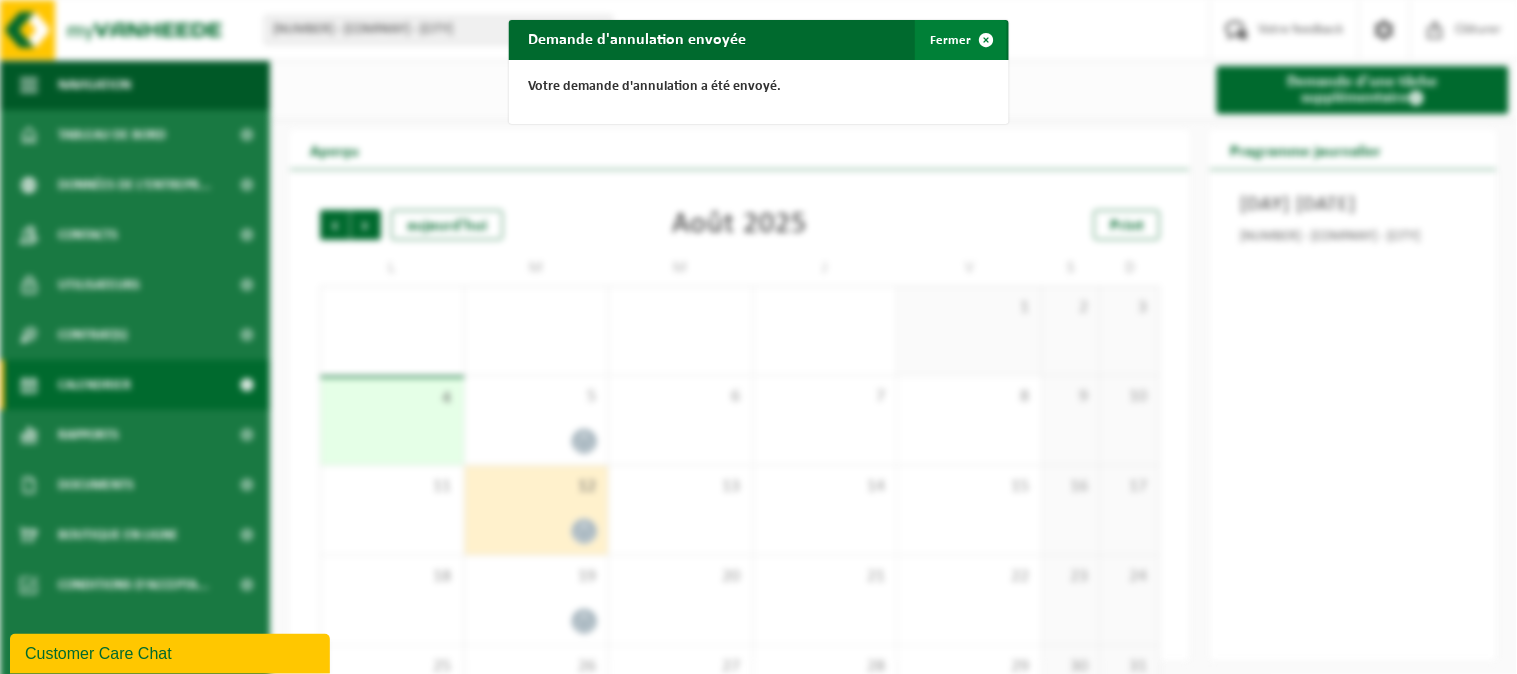 click on "Fermer" at bounding box center [961, 40] 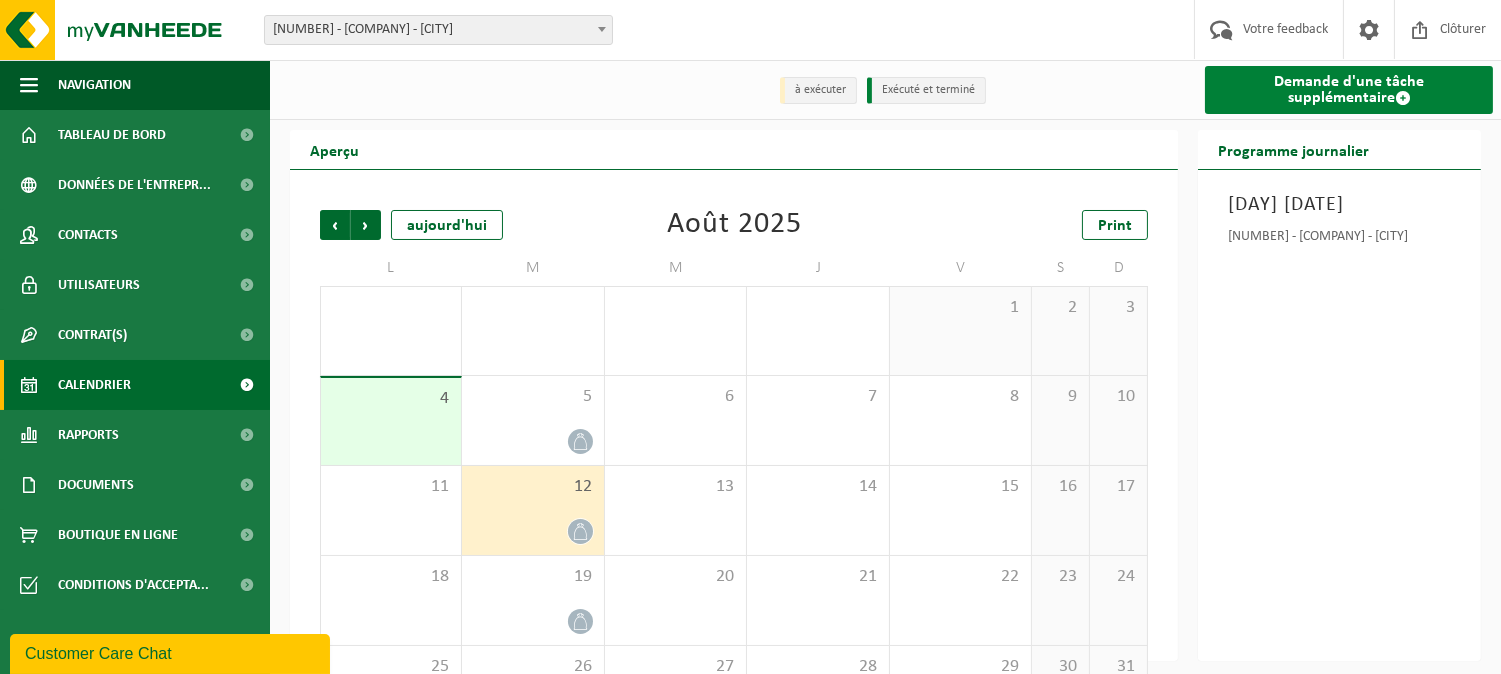 click on "Demande d'une tâche supplémentaire" at bounding box center (1349, 90) 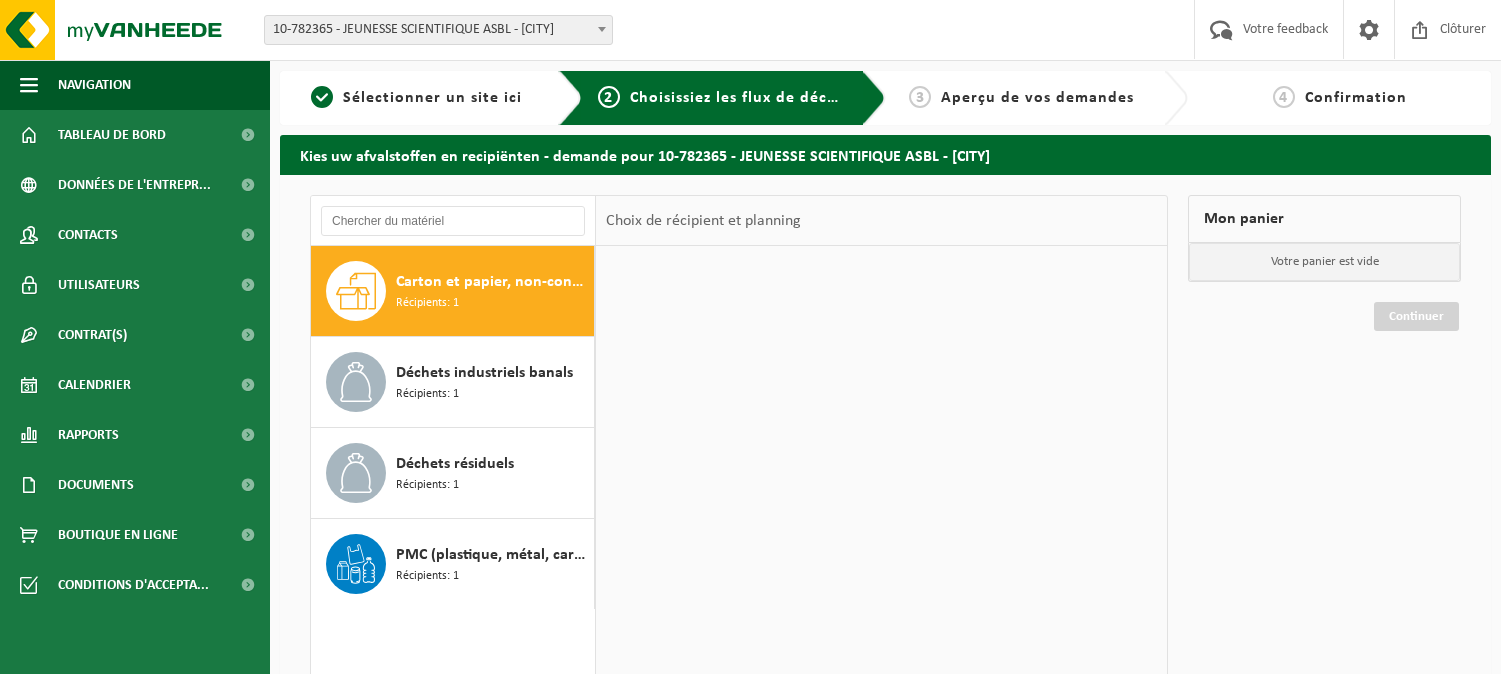 scroll, scrollTop: 0, scrollLeft: 0, axis: both 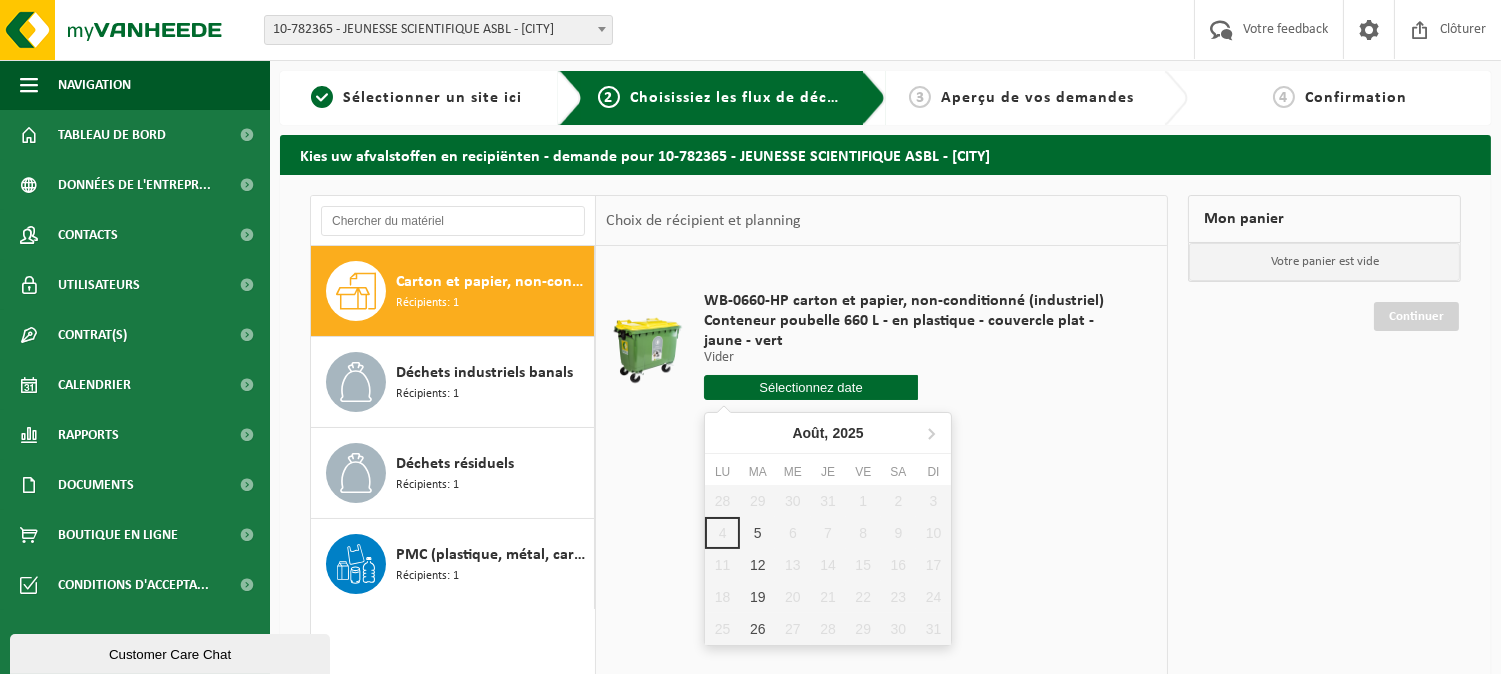 click at bounding box center (811, 387) 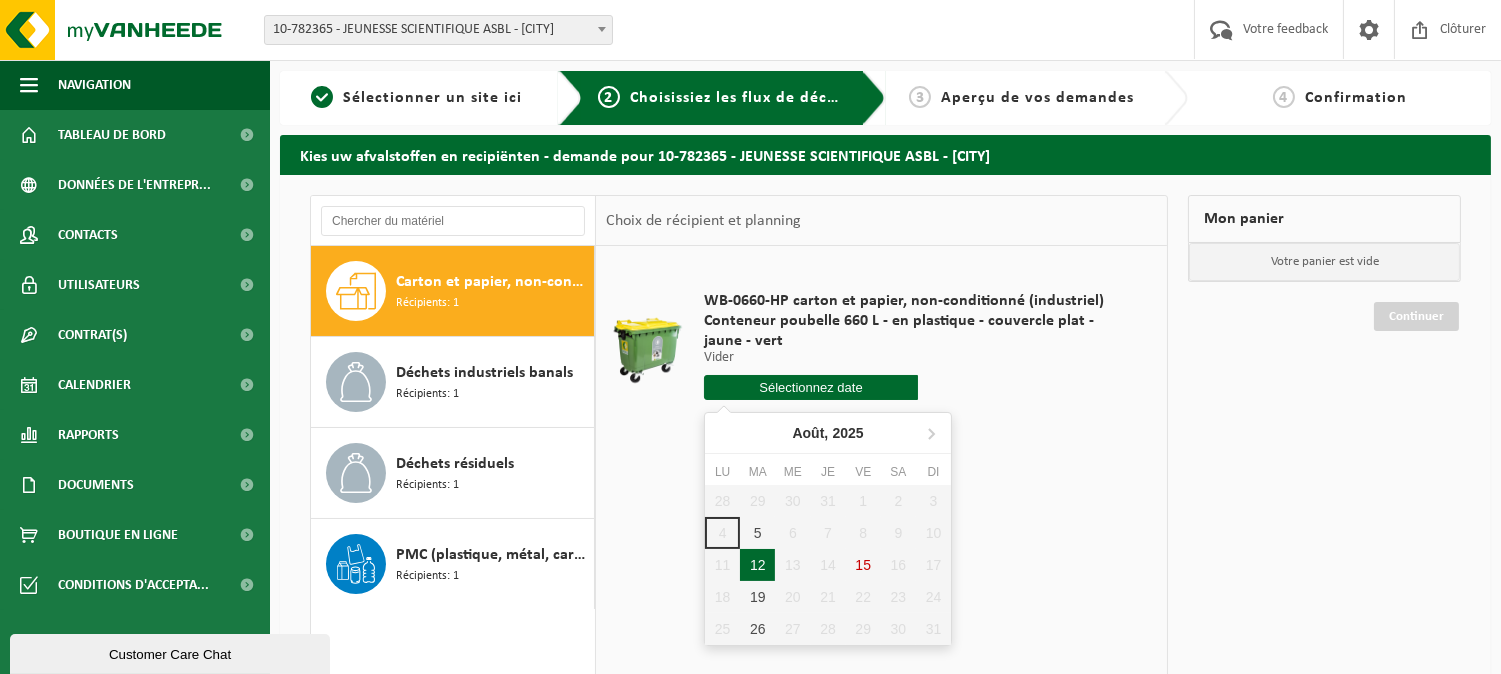 click on "12" at bounding box center [757, 565] 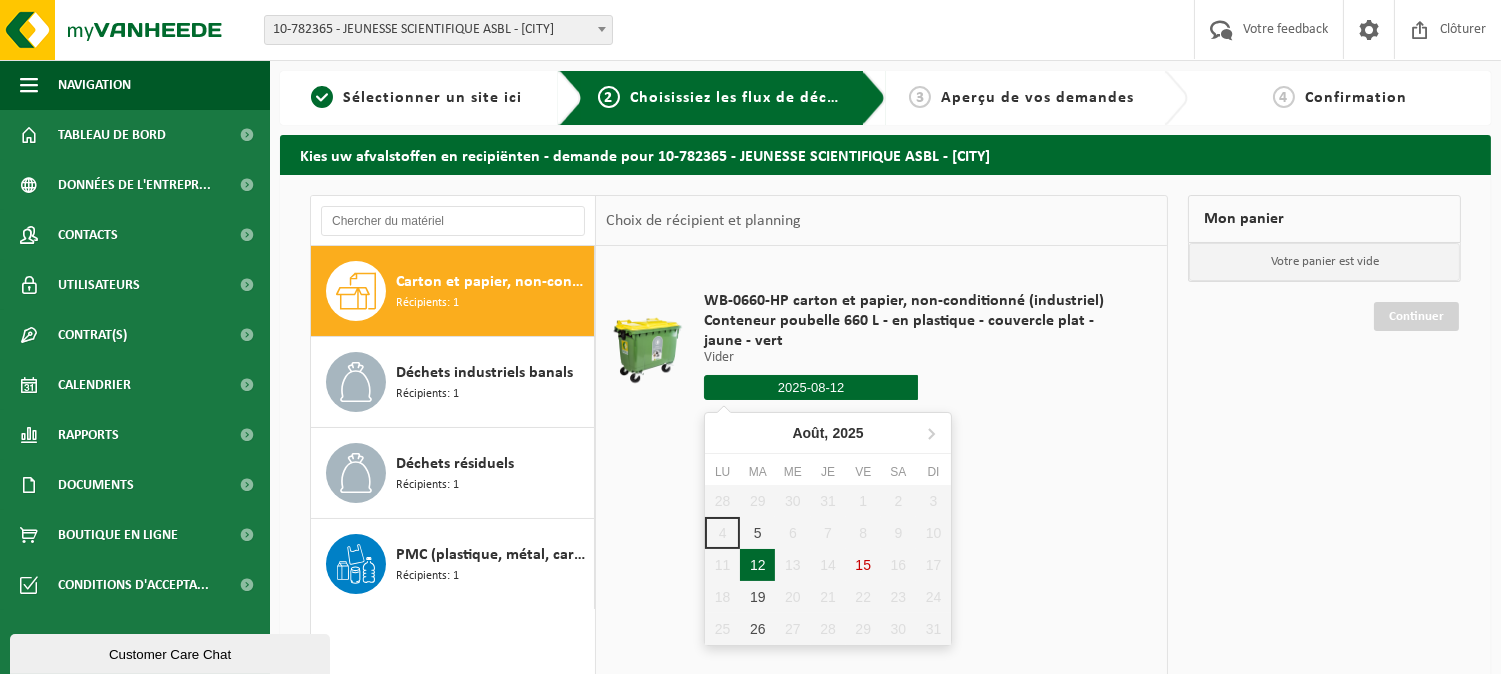 type on "à partir de 2025-08-12" 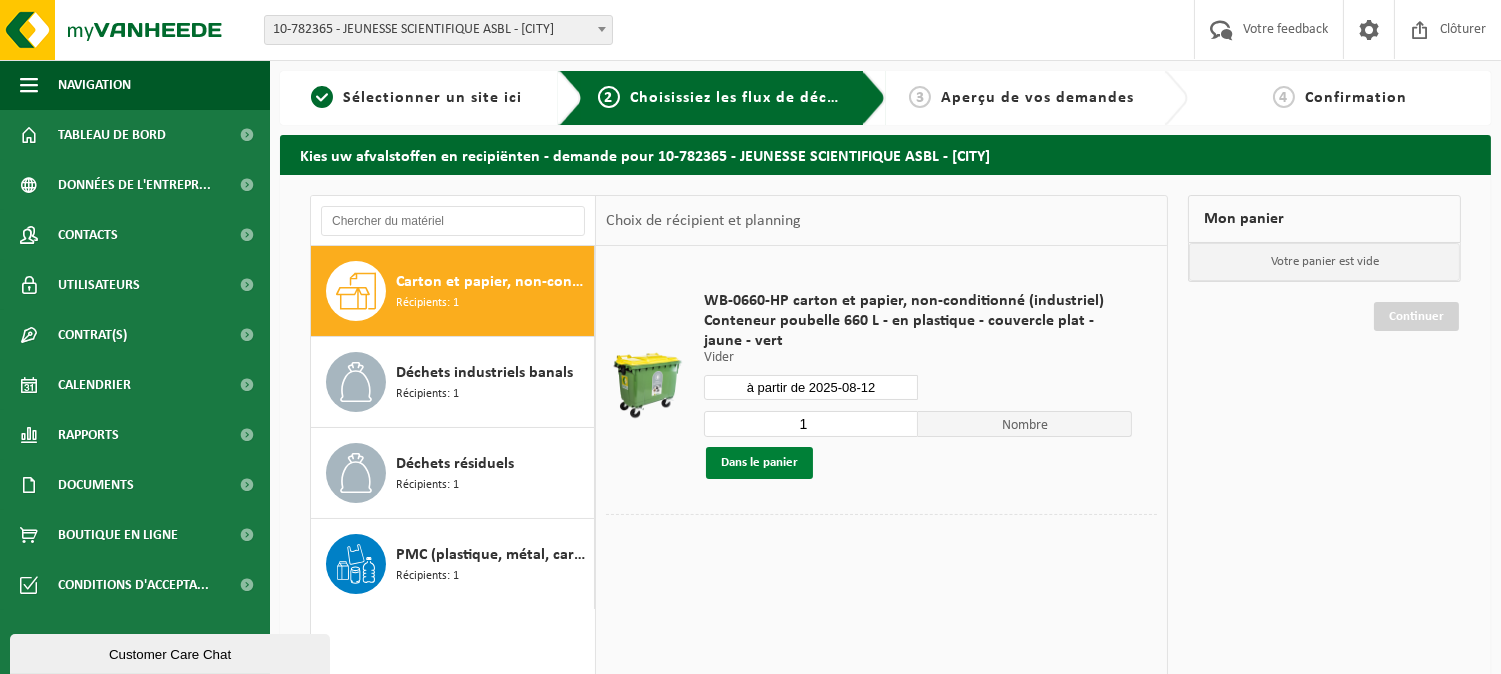 click on "Dans le panier" at bounding box center (759, 463) 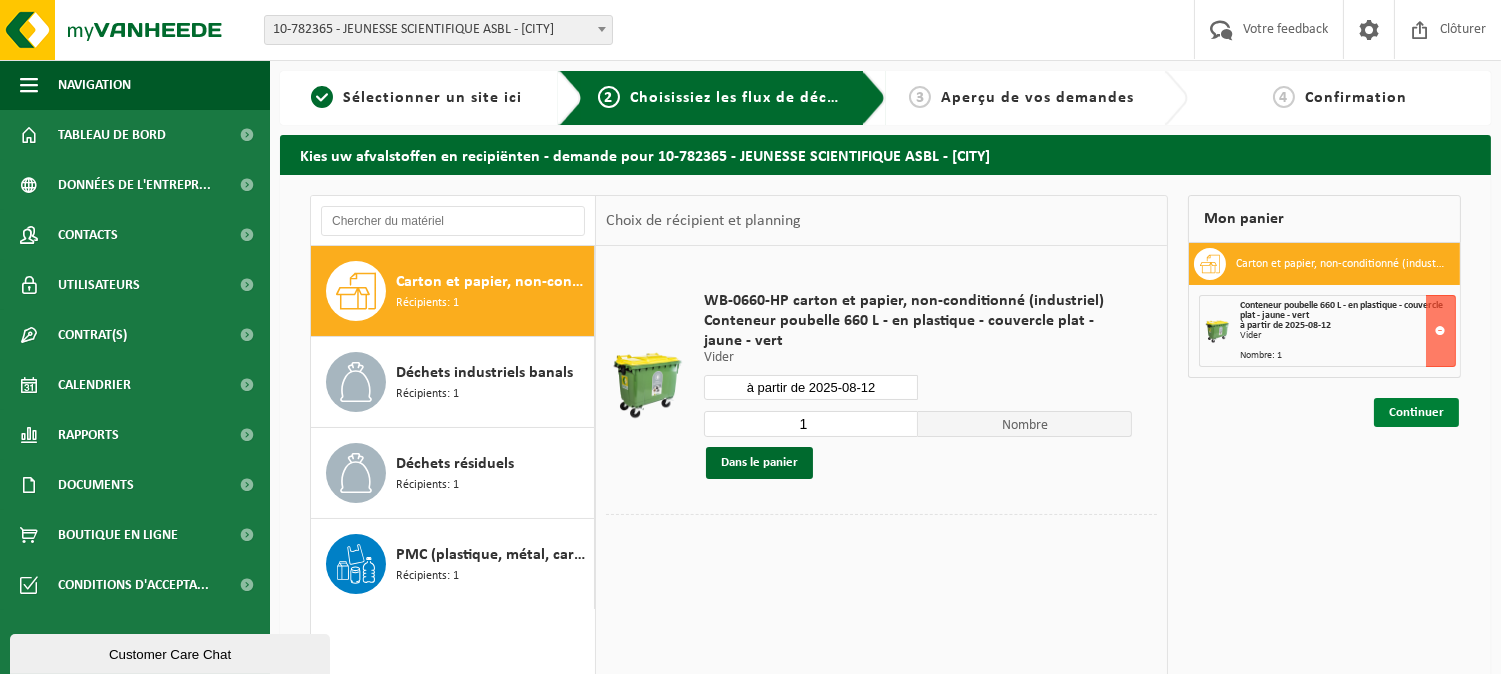 click on "Continuer" at bounding box center (1416, 412) 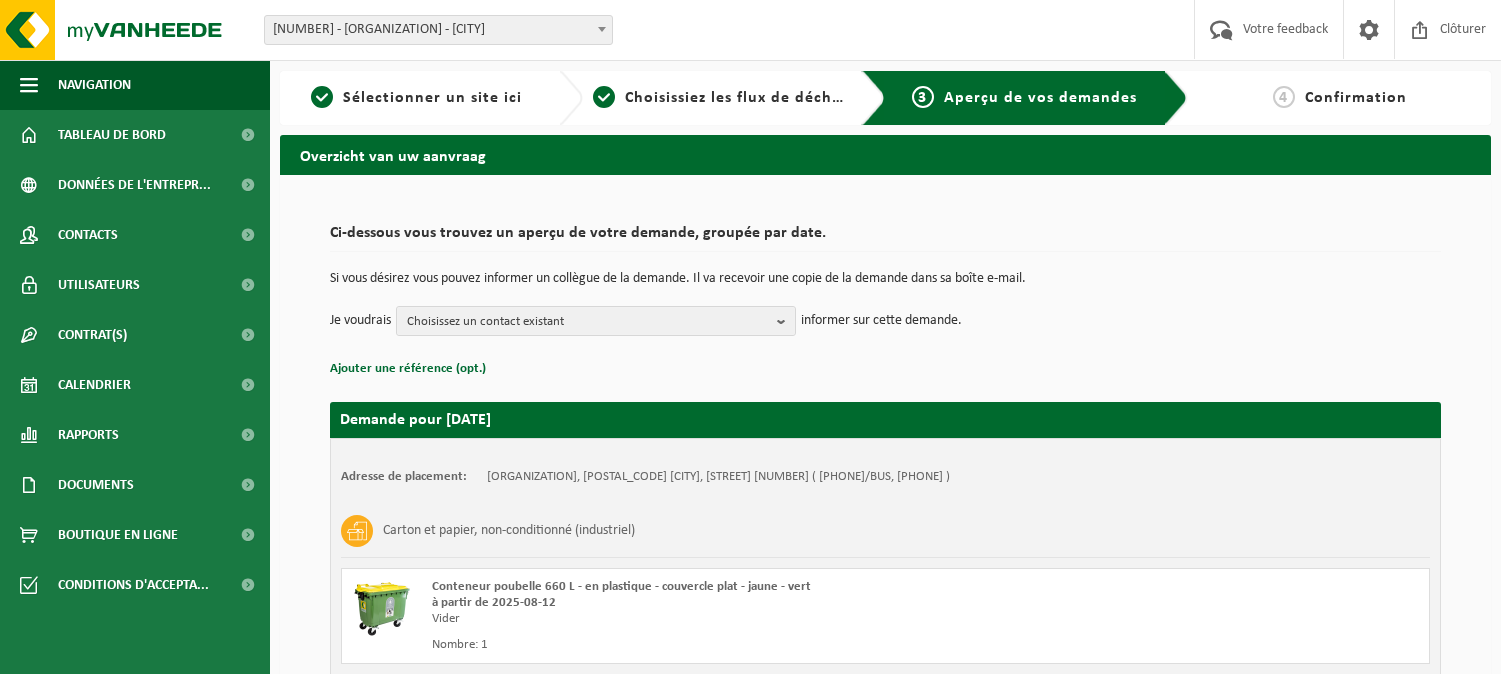 scroll, scrollTop: 0, scrollLeft: 0, axis: both 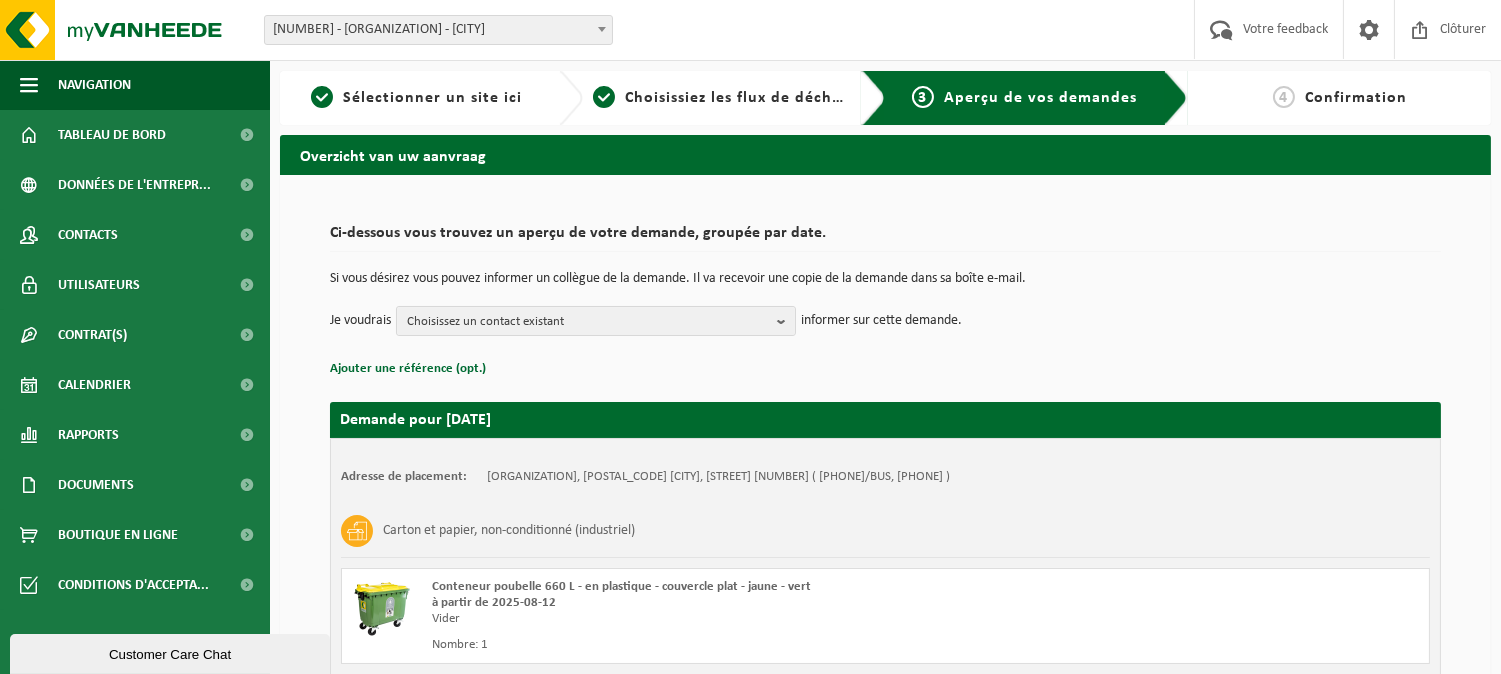 click on "Confirmation" at bounding box center [1356, 98] 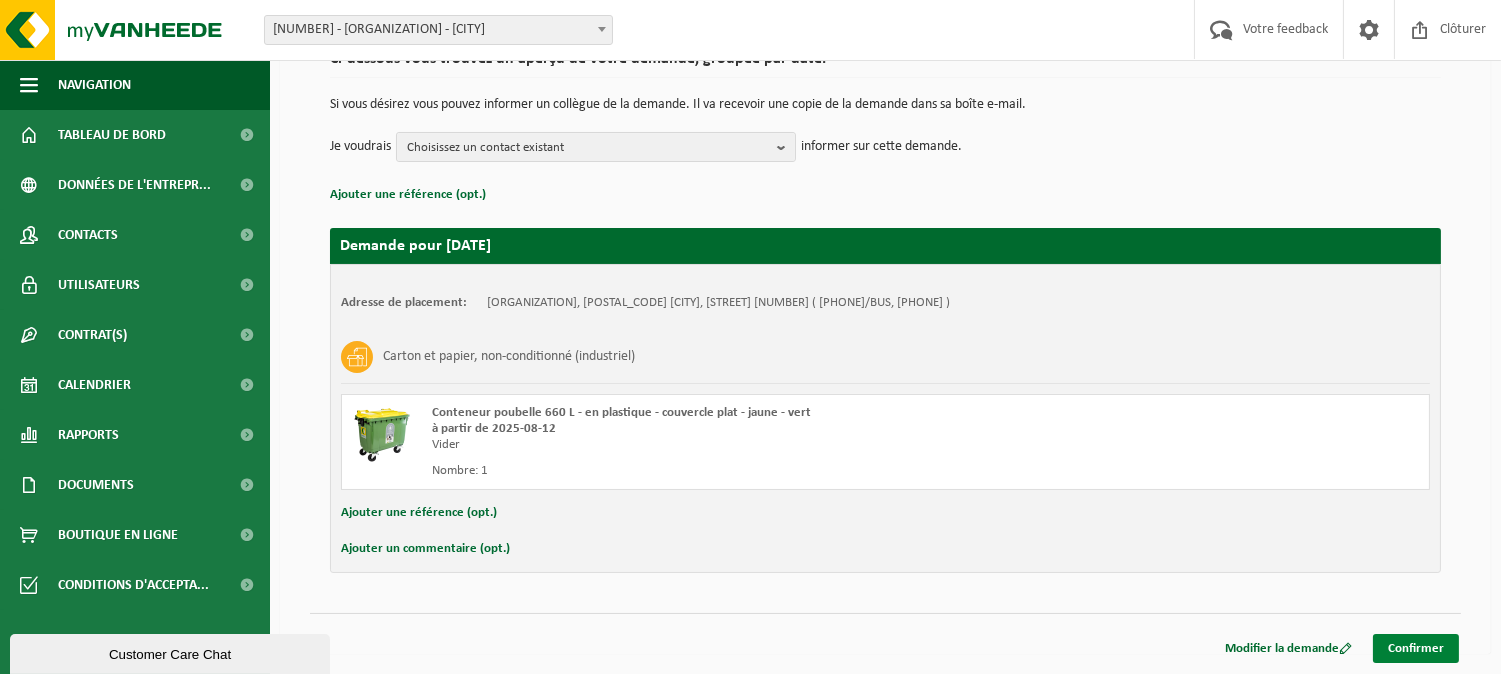 click on "Confirmer" at bounding box center (1416, 648) 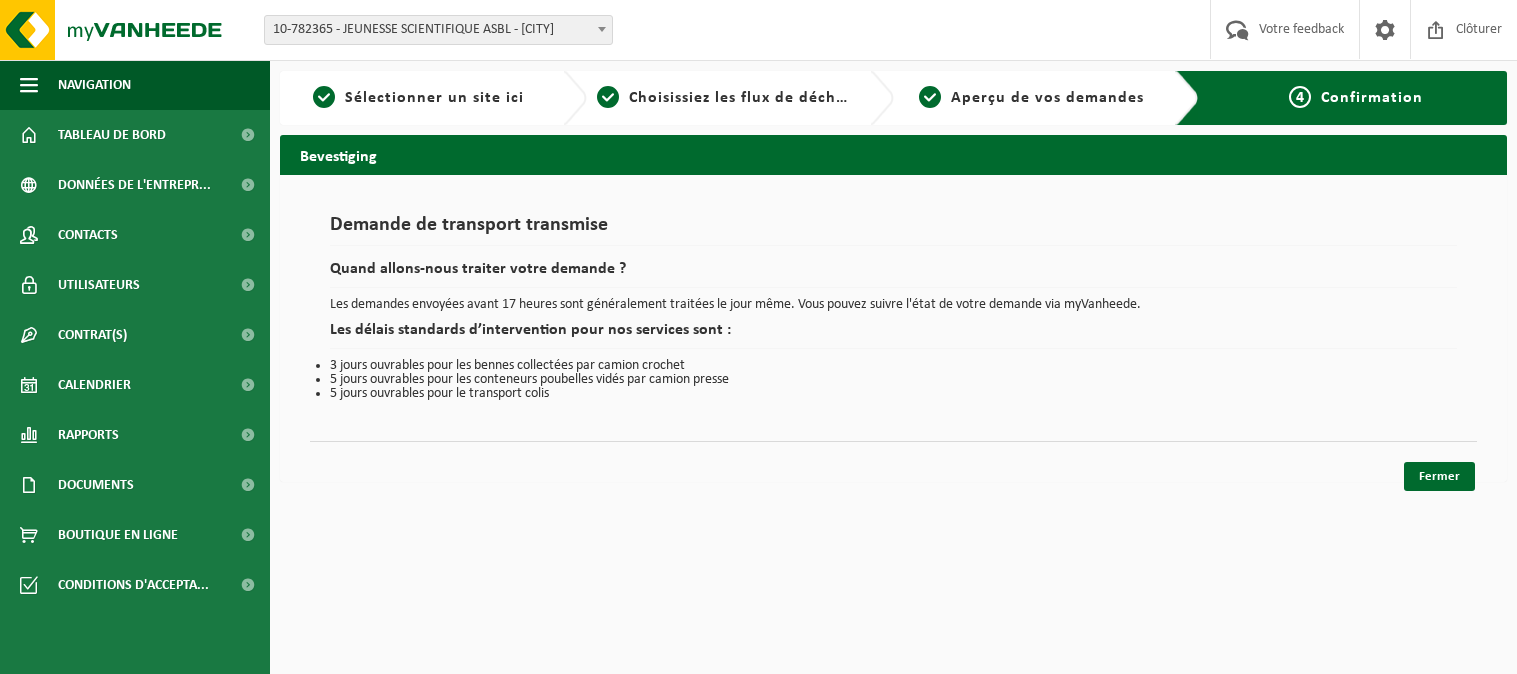 scroll, scrollTop: 0, scrollLeft: 0, axis: both 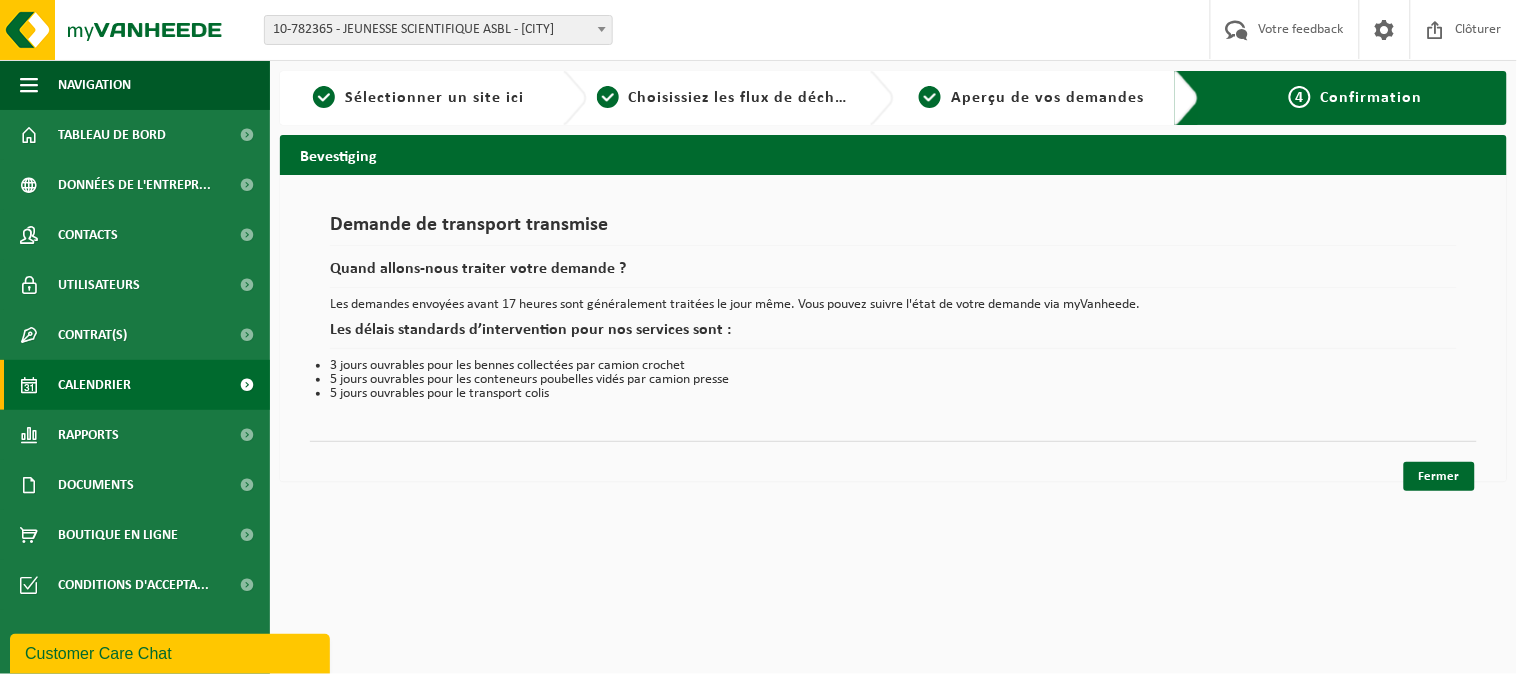 click on "Calendrier" at bounding box center (94, 385) 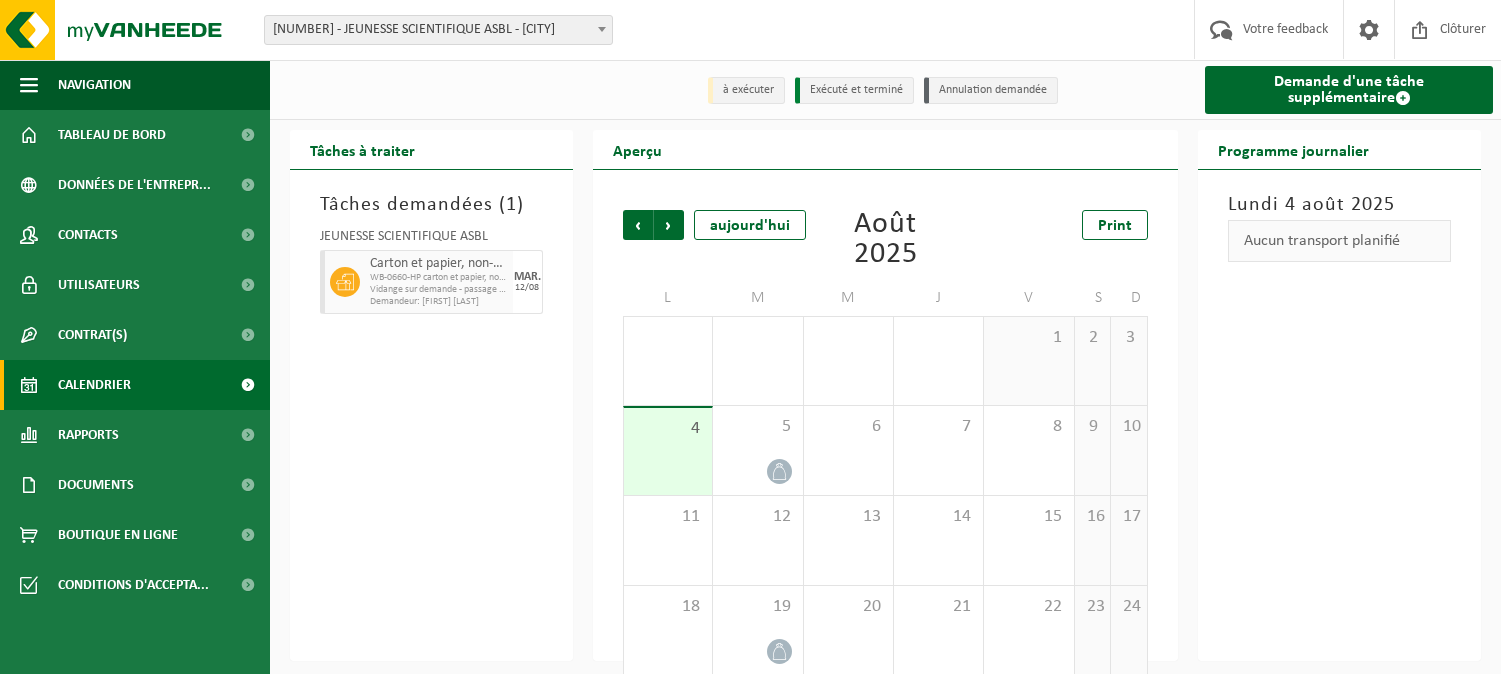 scroll, scrollTop: 0, scrollLeft: 0, axis: both 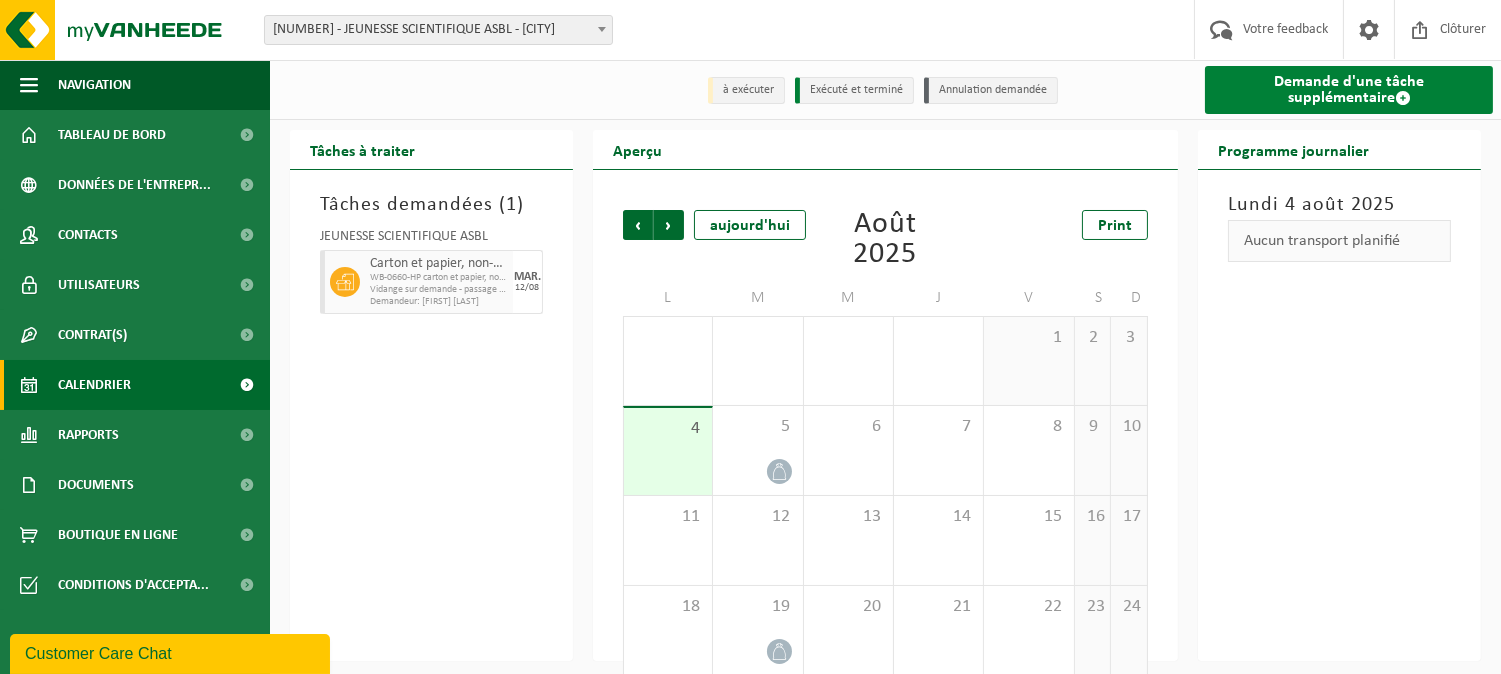 click on "Demande d'une tâche supplémentaire" at bounding box center [1349, 90] 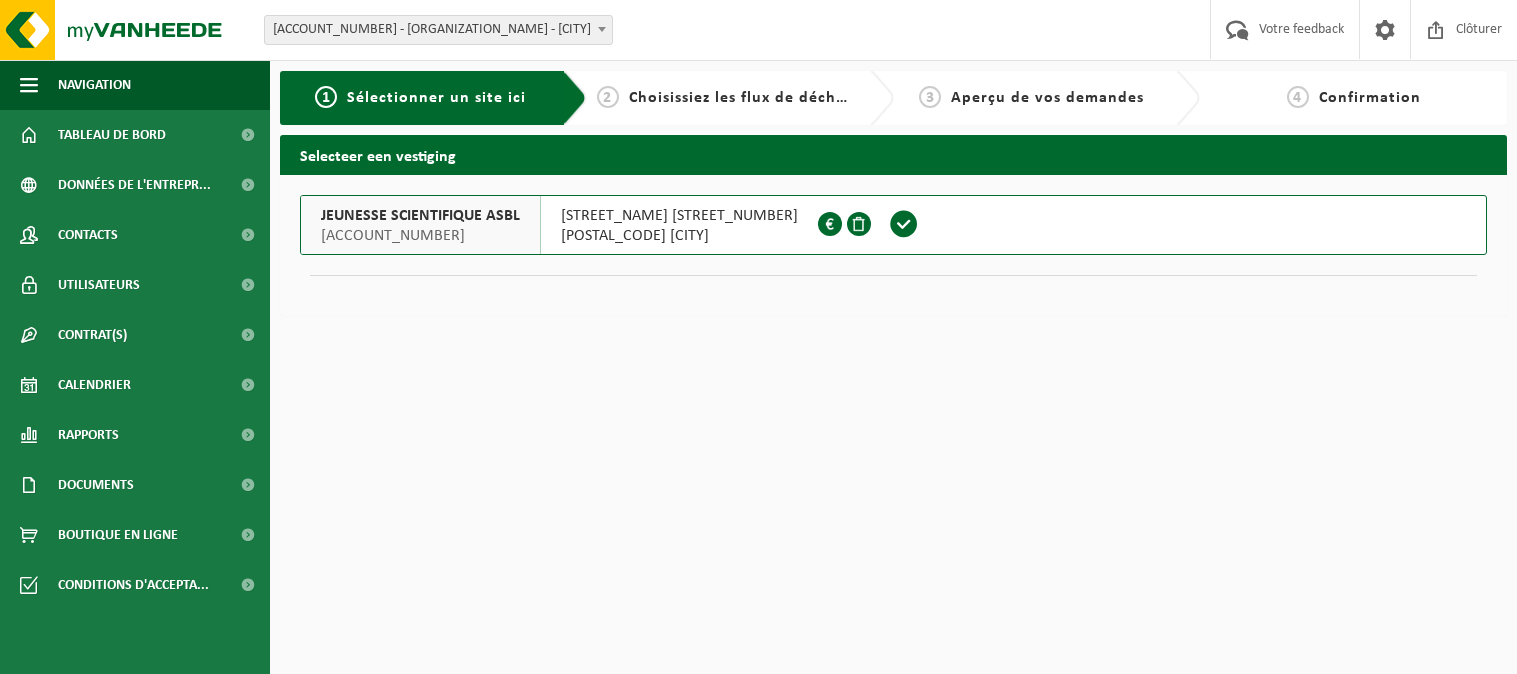 scroll, scrollTop: 0, scrollLeft: 0, axis: both 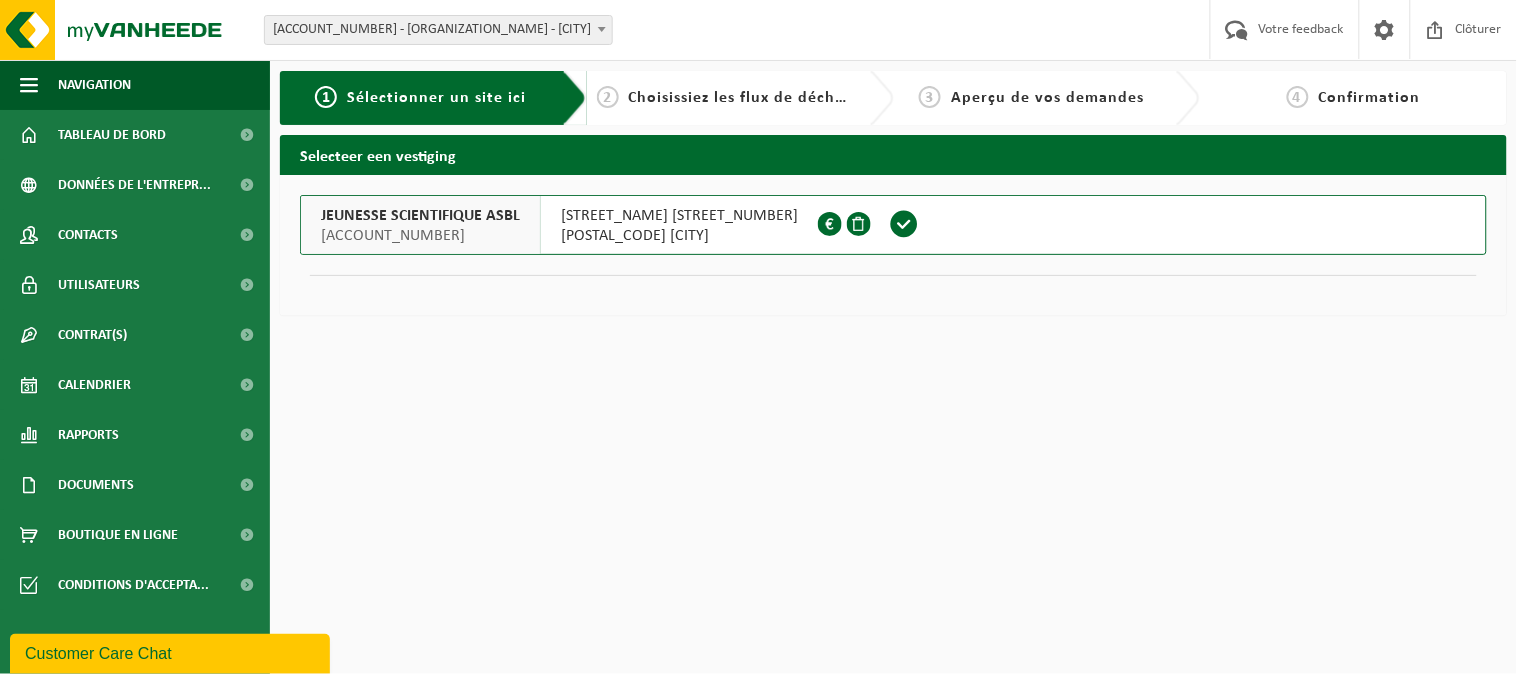 click on "[POSTAL_CODE] [CITY]" at bounding box center (679, 236) 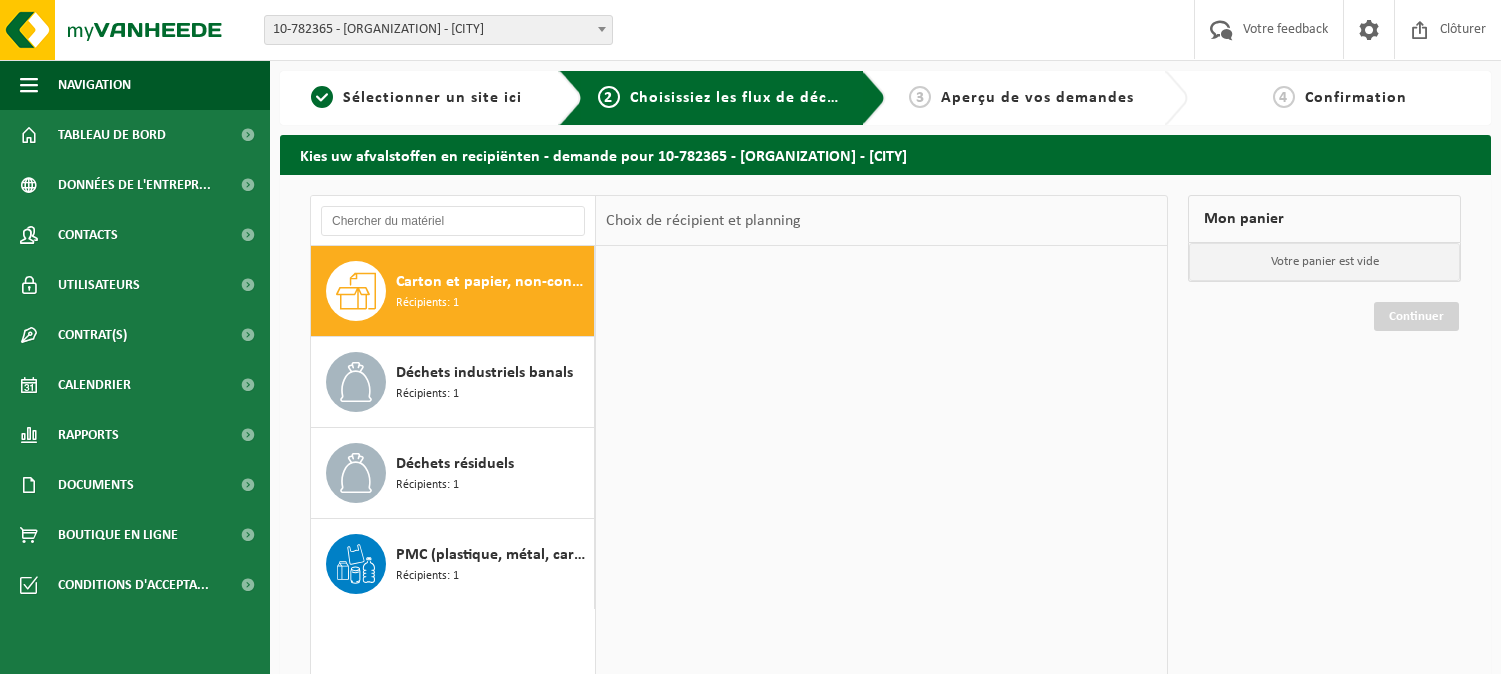 scroll, scrollTop: 0, scrollLeft: 0, axis: both 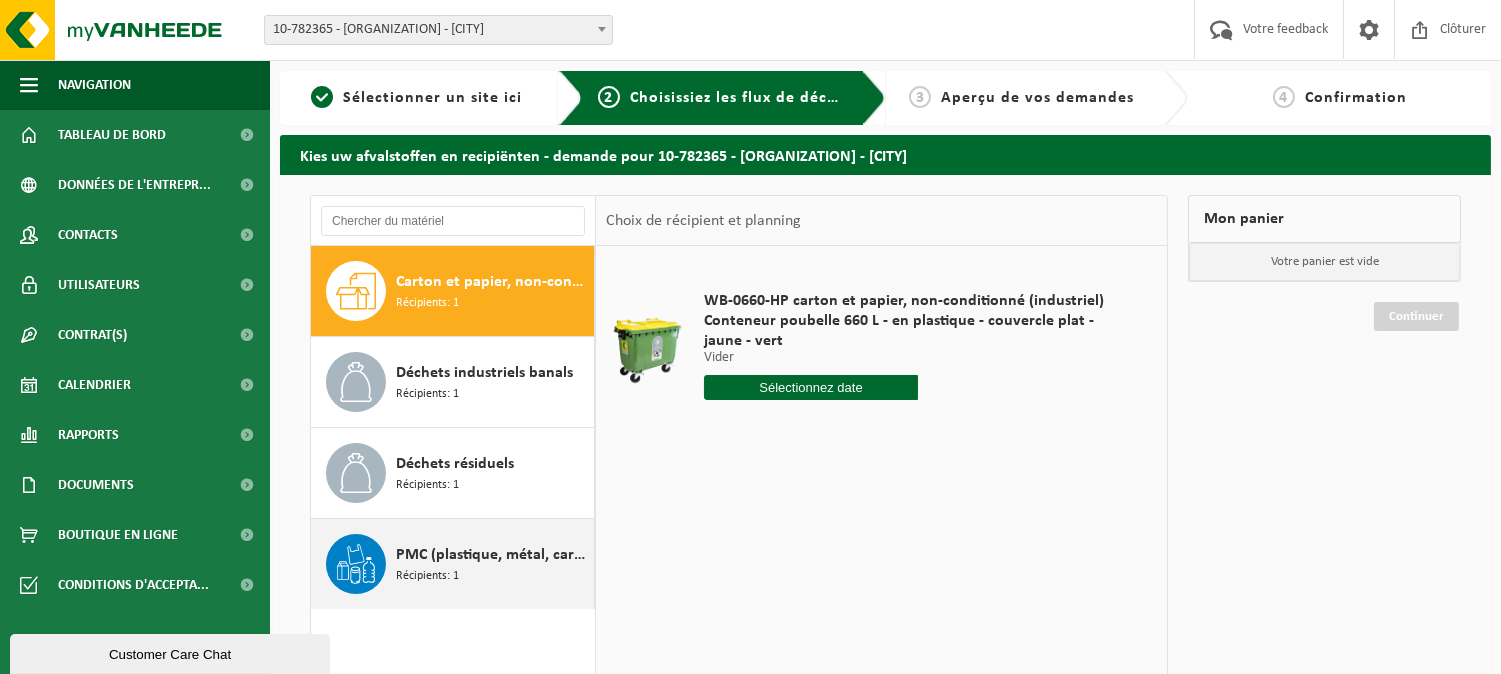 click on "PMC (plastique, métal, carton boisson) (industriel)" at bounding box center [492, 555] 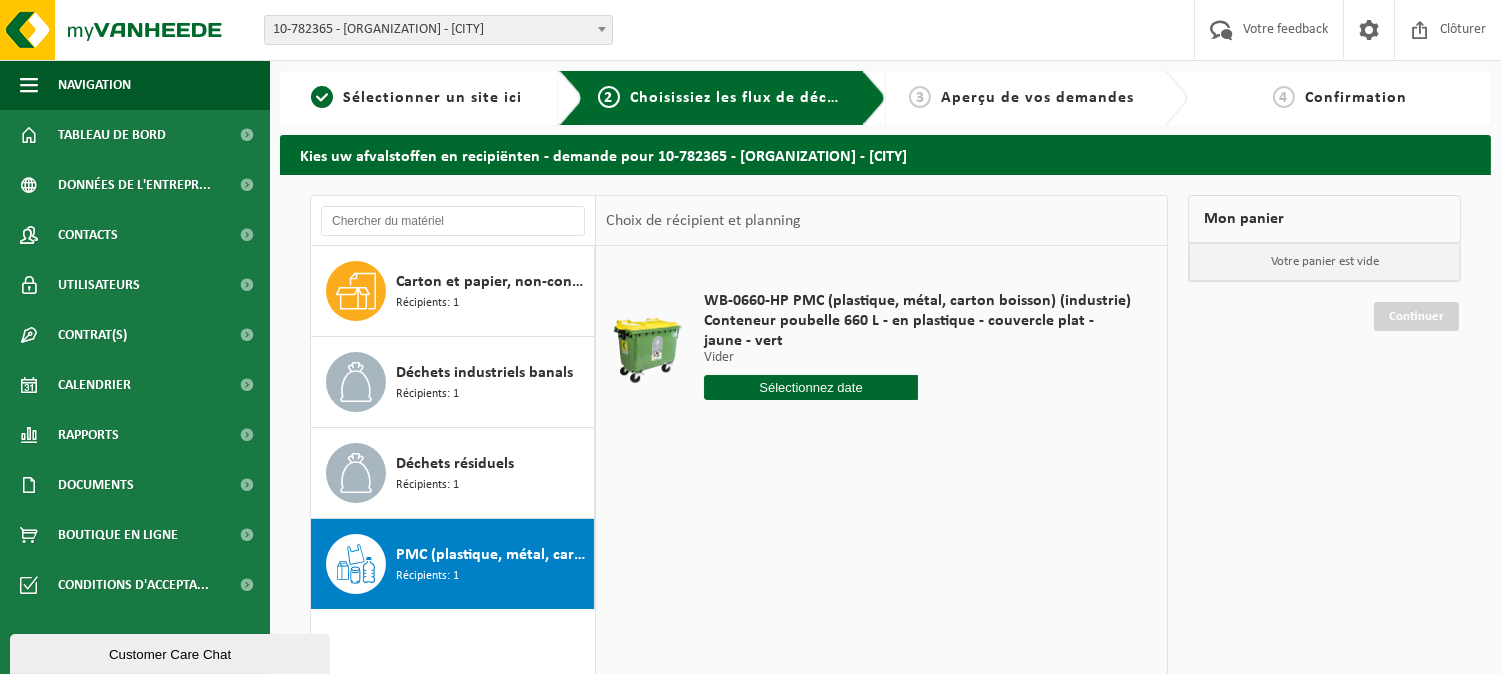 click at bounding box center [811, 387] 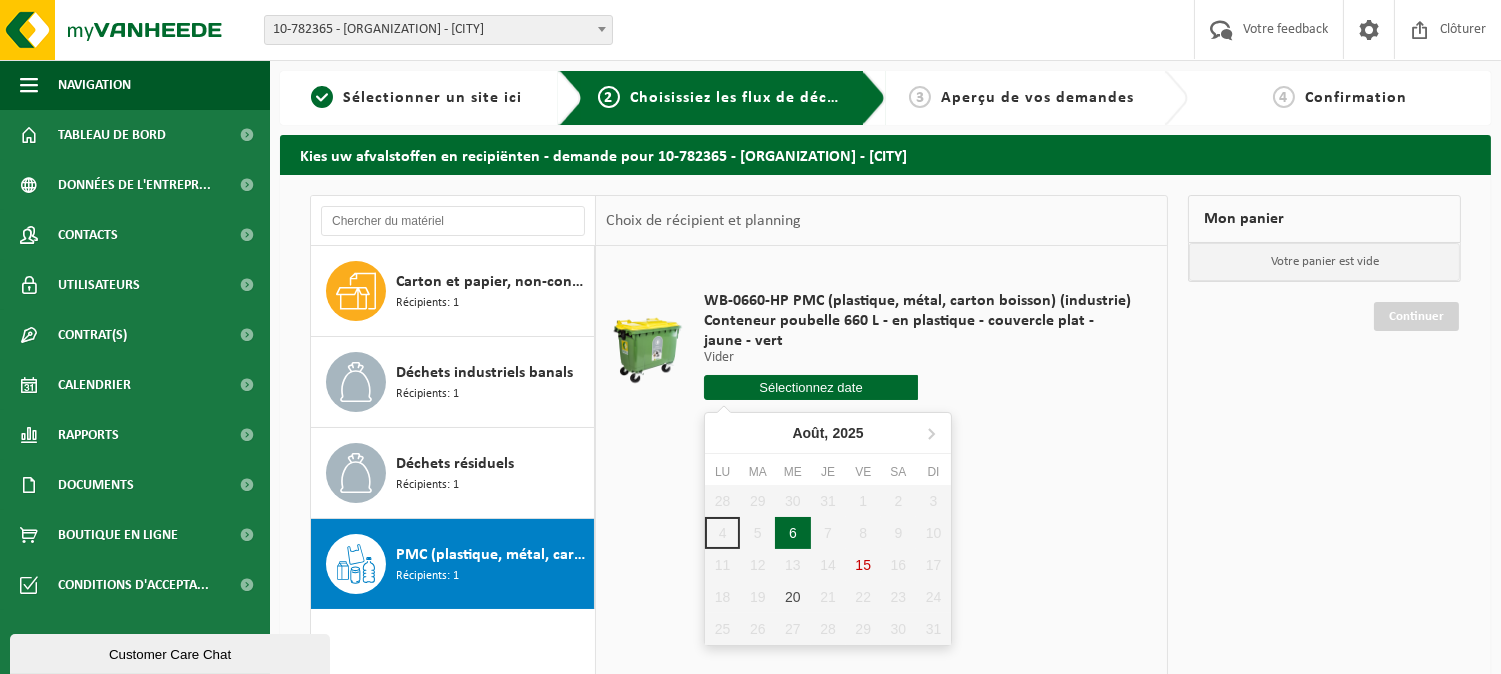 click on "6" at bounding box center [792, 533] 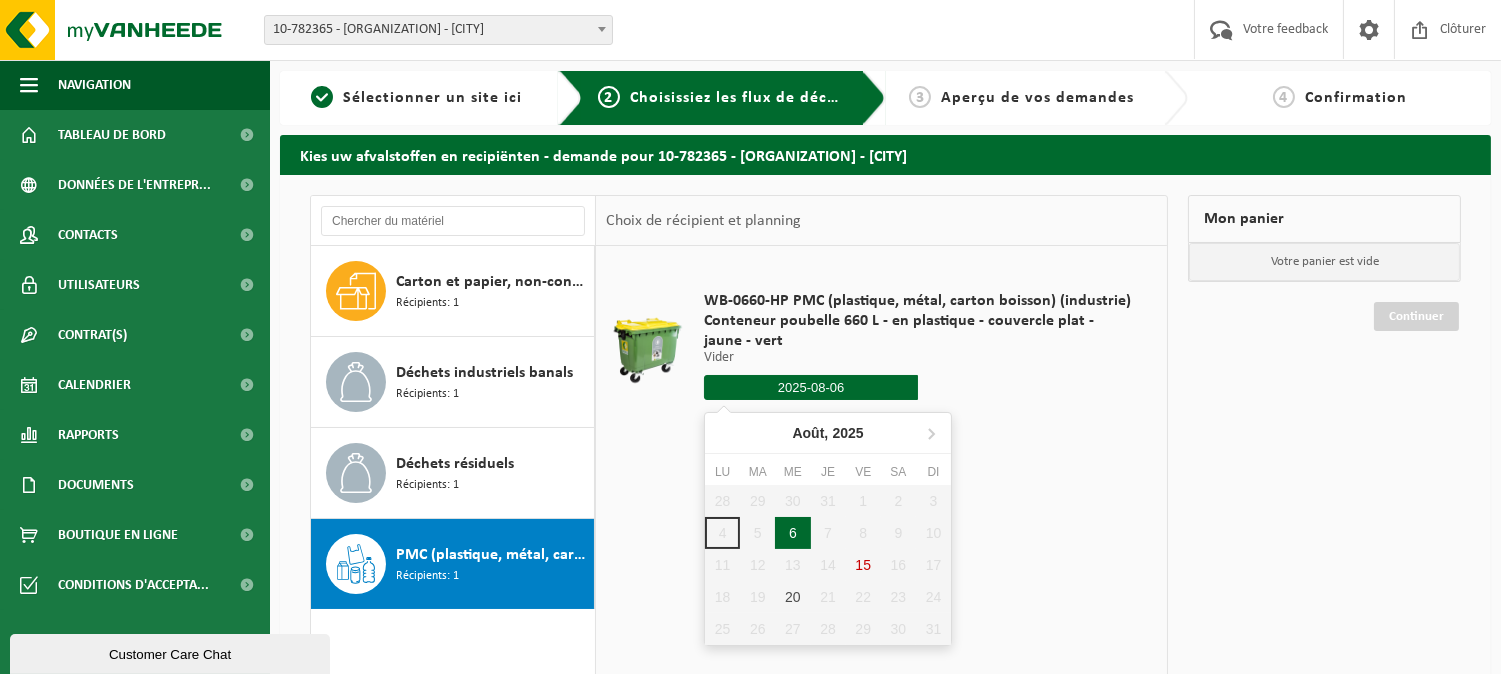 type on "à partir de 2025-08-06" 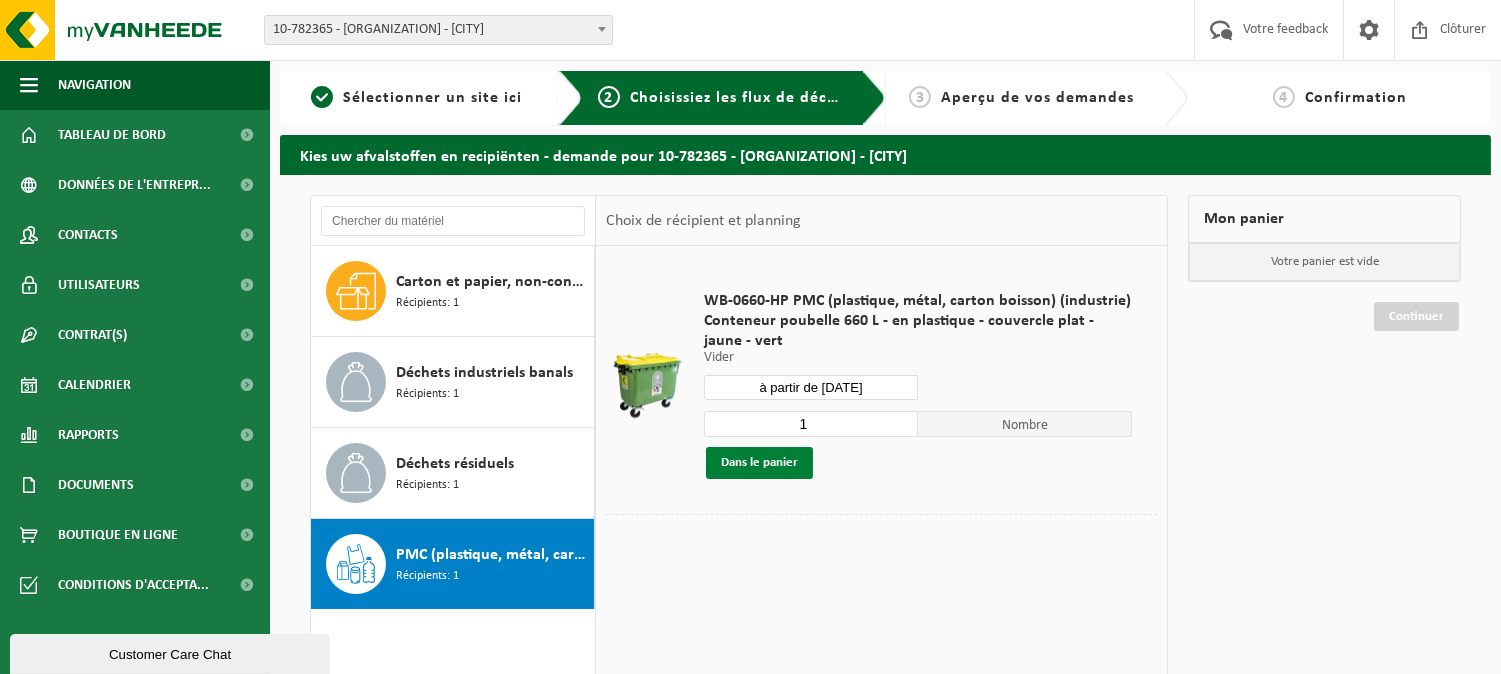 click on "Dans le panier" at bounding box center (759, 463) 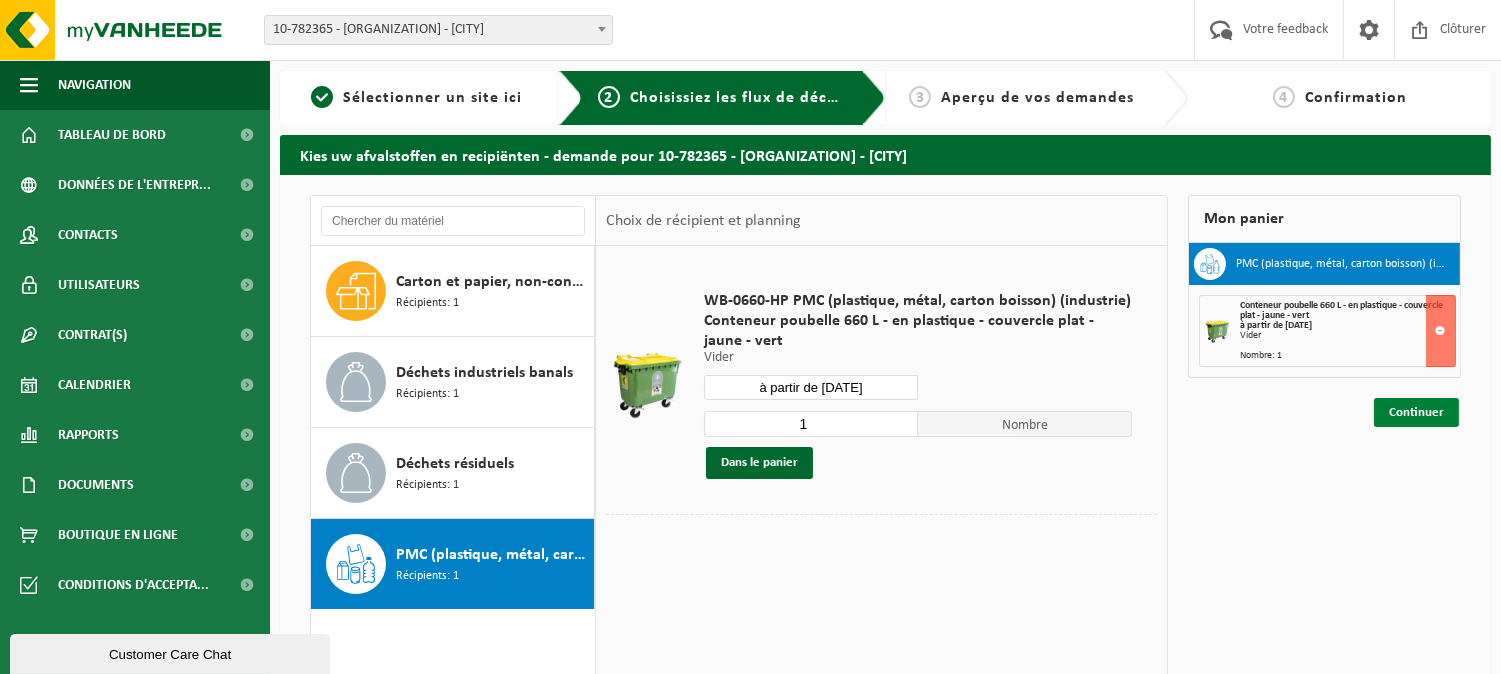 click on "Continuer" at bounding box center [1416, 412] 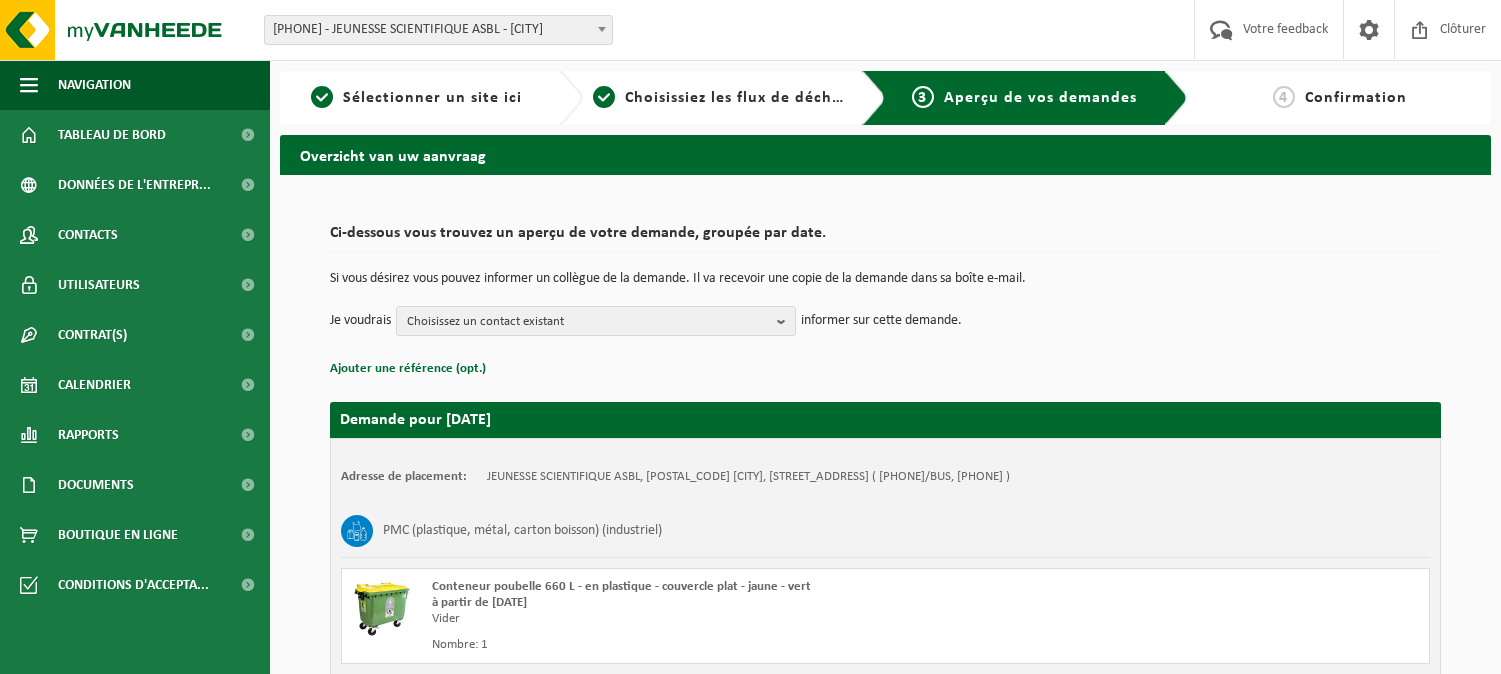 scroll, scrollTop: 0, scrollLeft: 0, axis: both 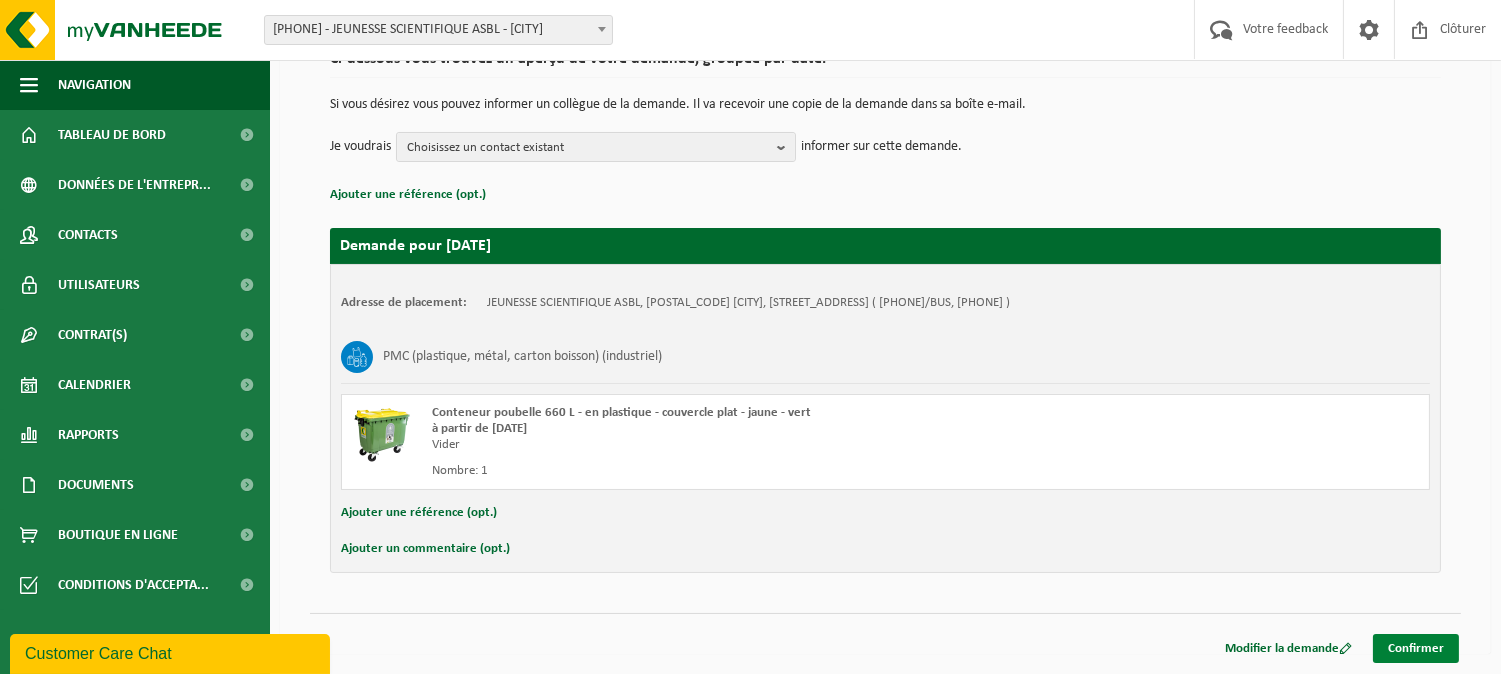 click on "Confirmer" at bounding box center [1416, 648] 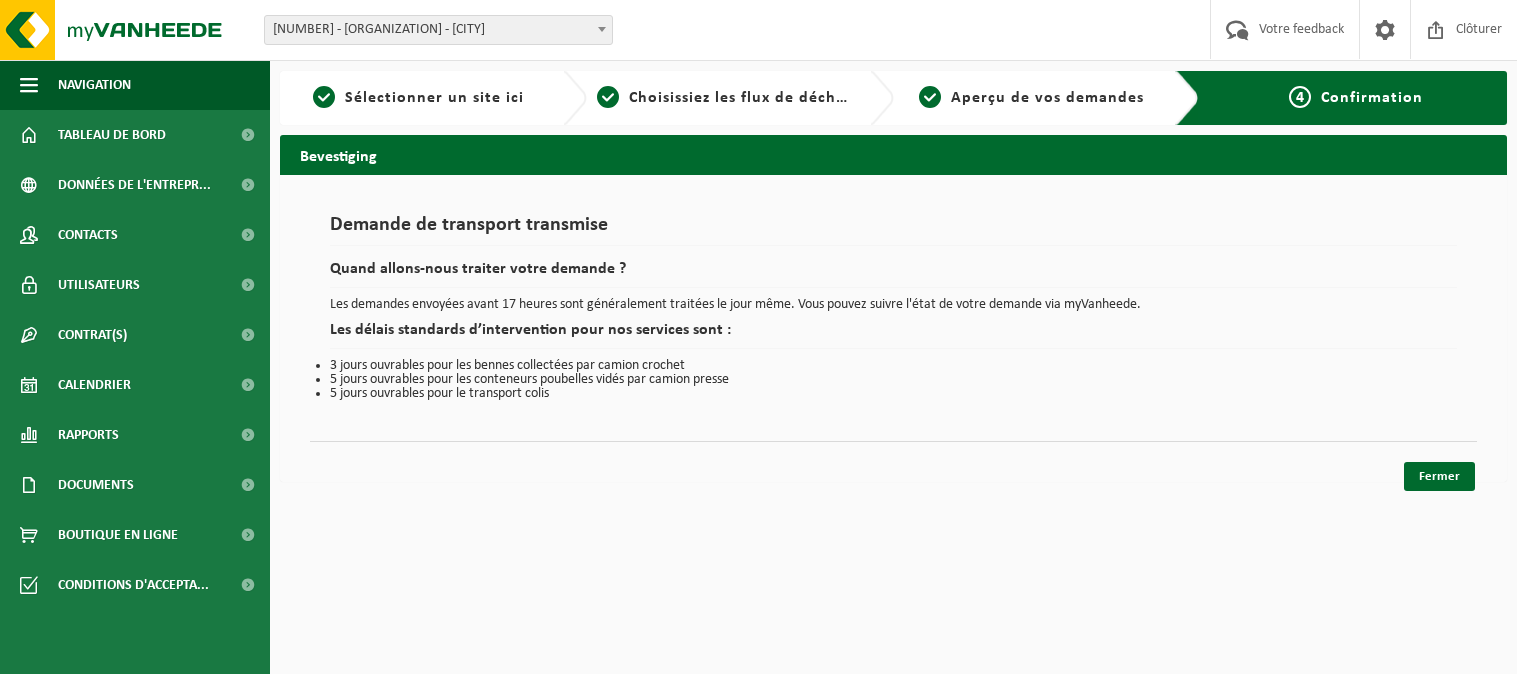 scroll, scrollTop: 0, scrollLeft: 0, axis: both 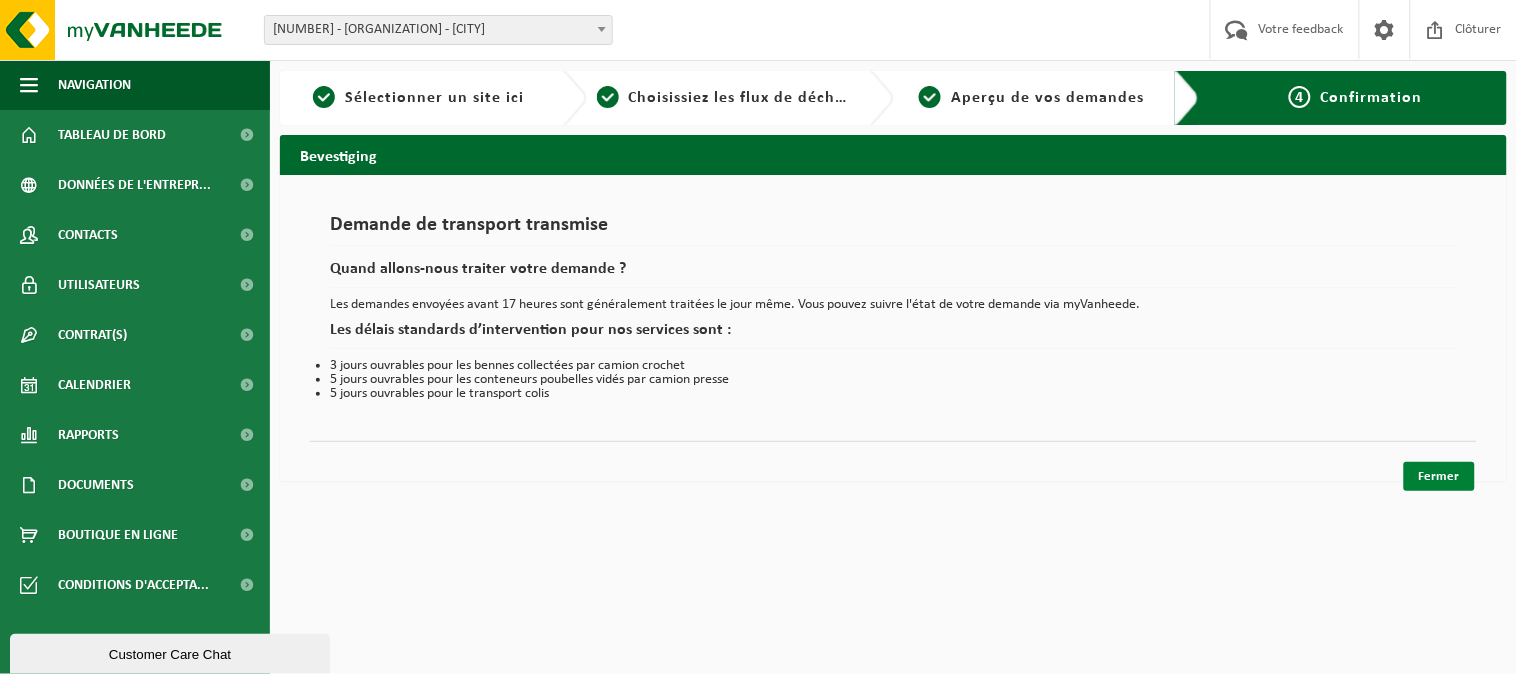 click on "Fermer" at bounding box center (1439, 476) 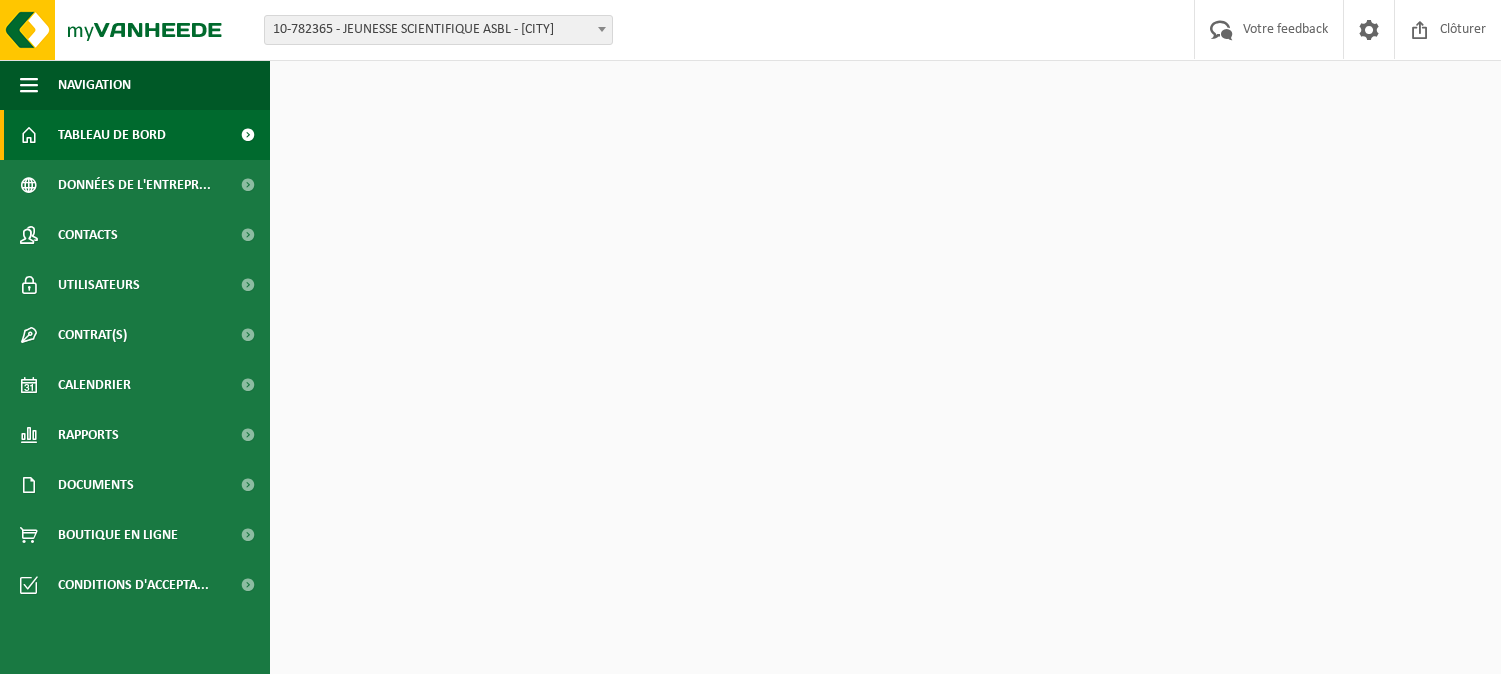 scroll, scrollTop: 0, scrollLeft: 0, axis: both 